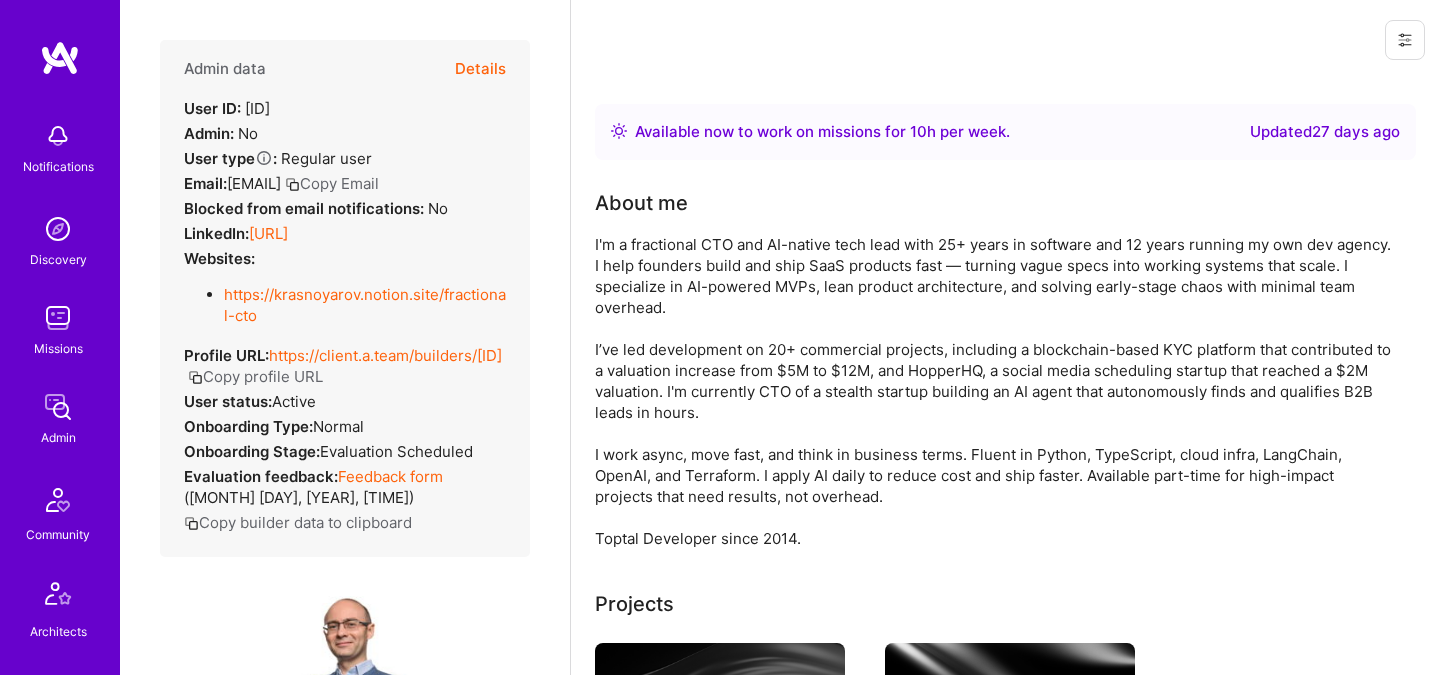 scroll, scrollTop: 0, scrollLeft: 0, axis: both 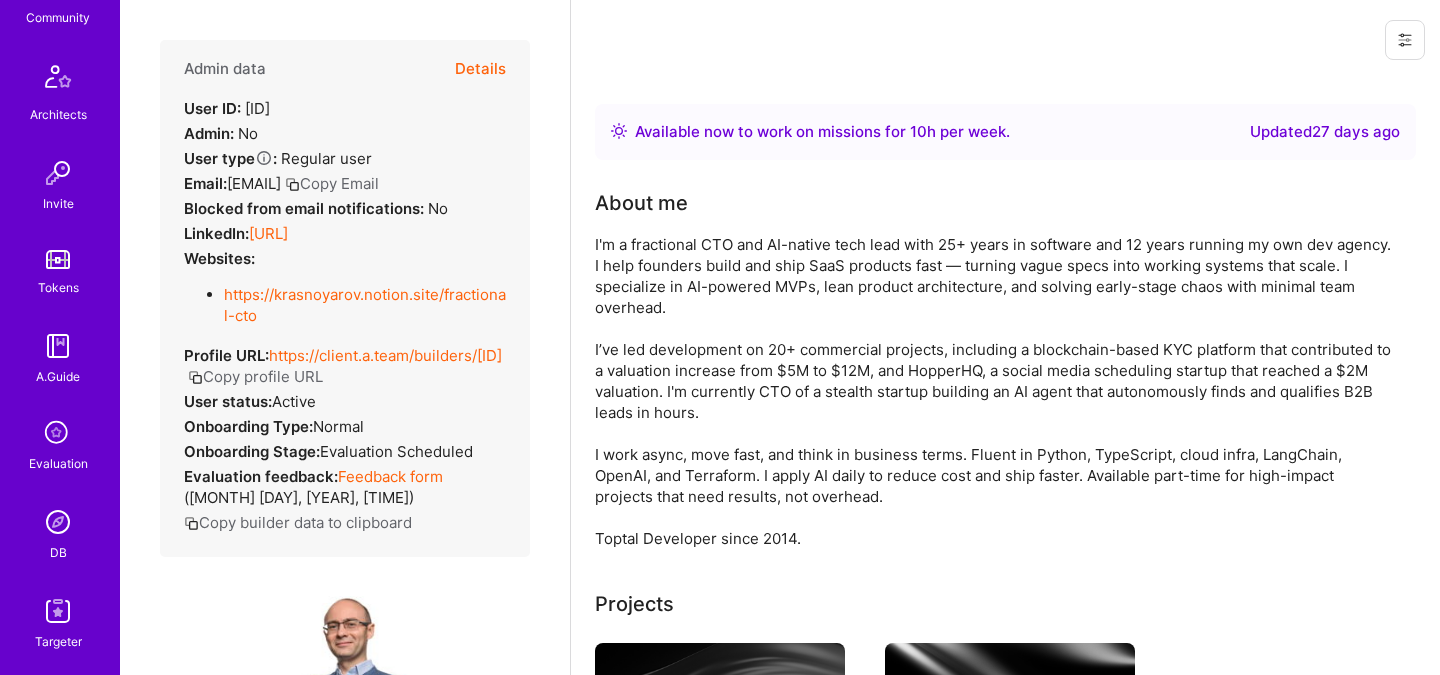 click at bounding box center [58, 522] 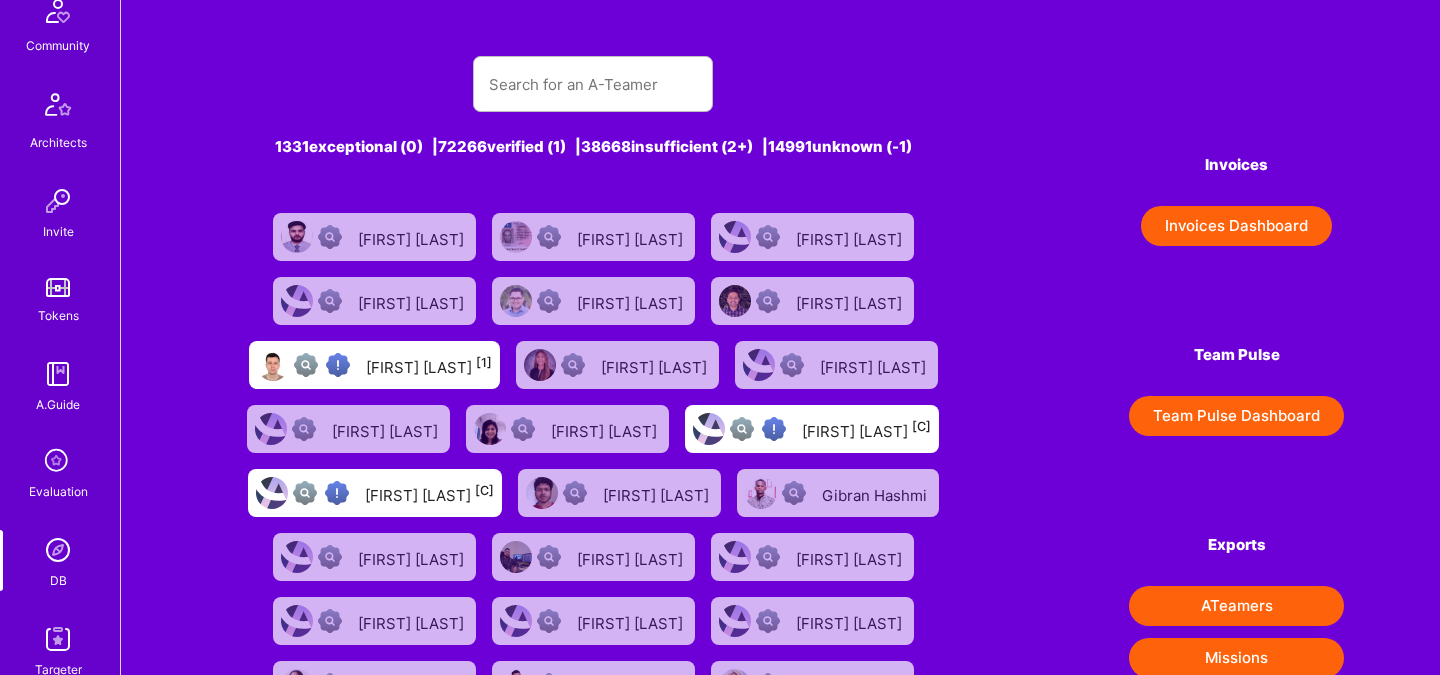scroll, scrollTop: 601, scrollLeft: 0, axis: vertical 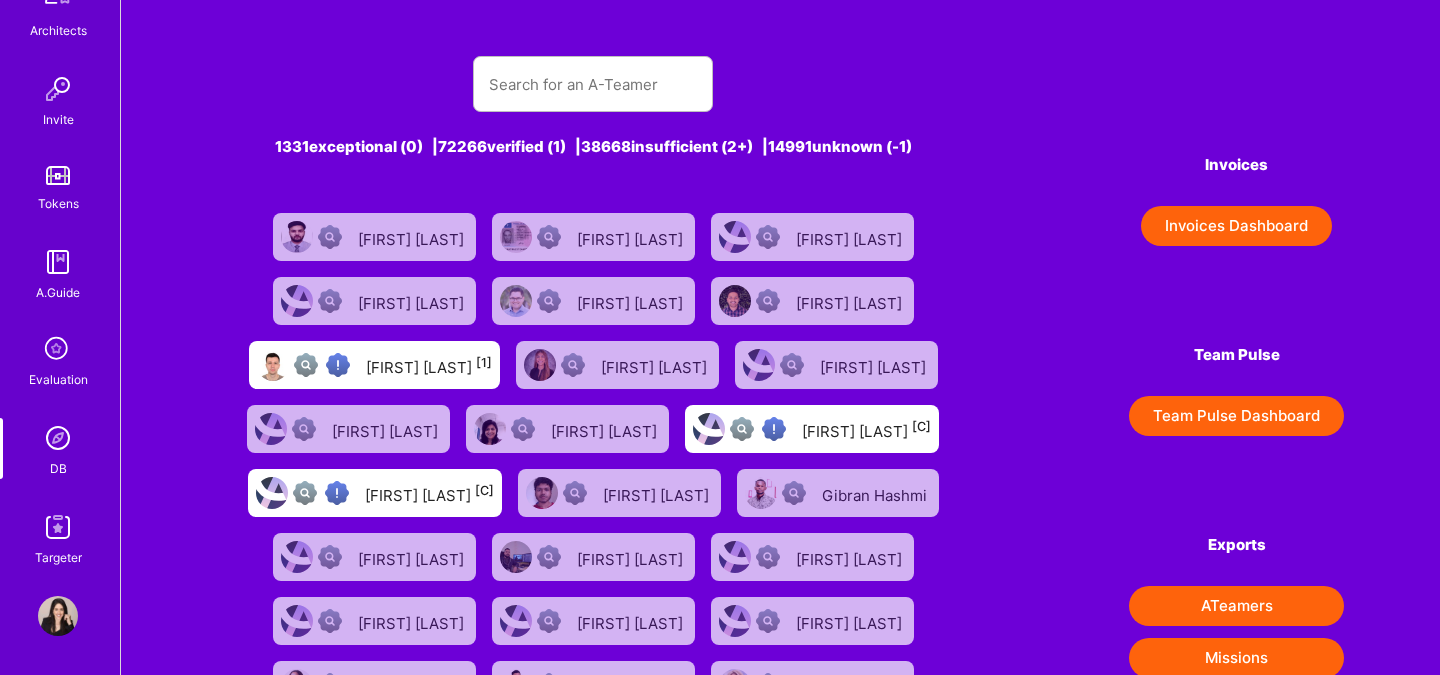 click on "Evaluation" at bounding box center [58, 379] 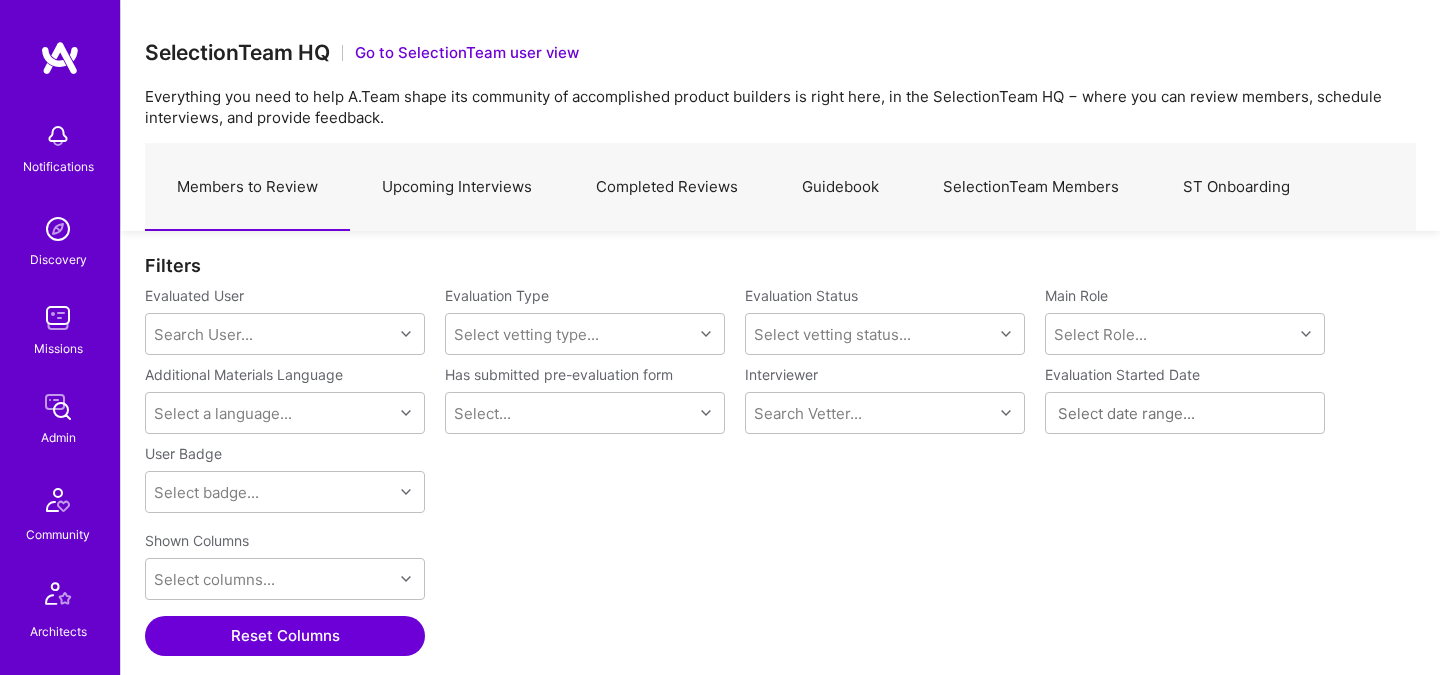 scroll, scrollTop: 1, scrollLeft: 1, axis: both 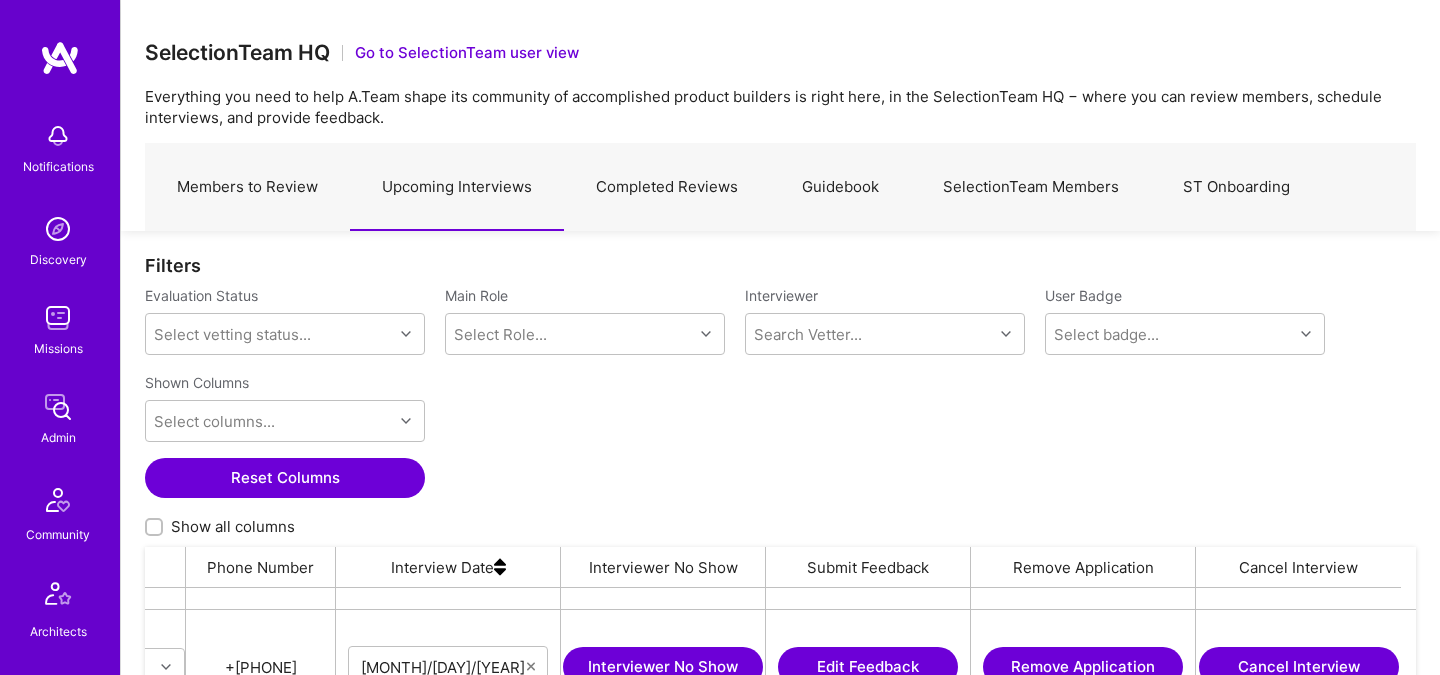 click on "Members to Review" at bounding box center [247, 187] 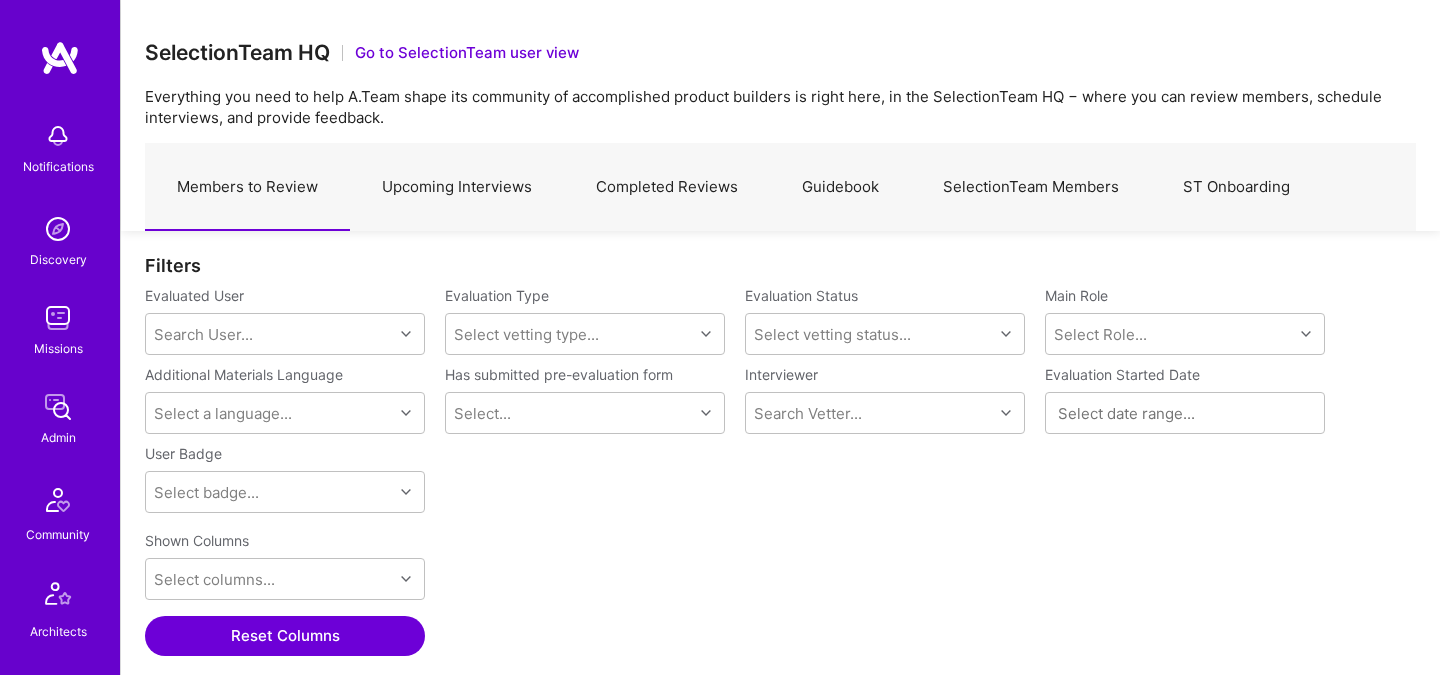 click on "Completed Reviews" at bounding box center [667, 187] 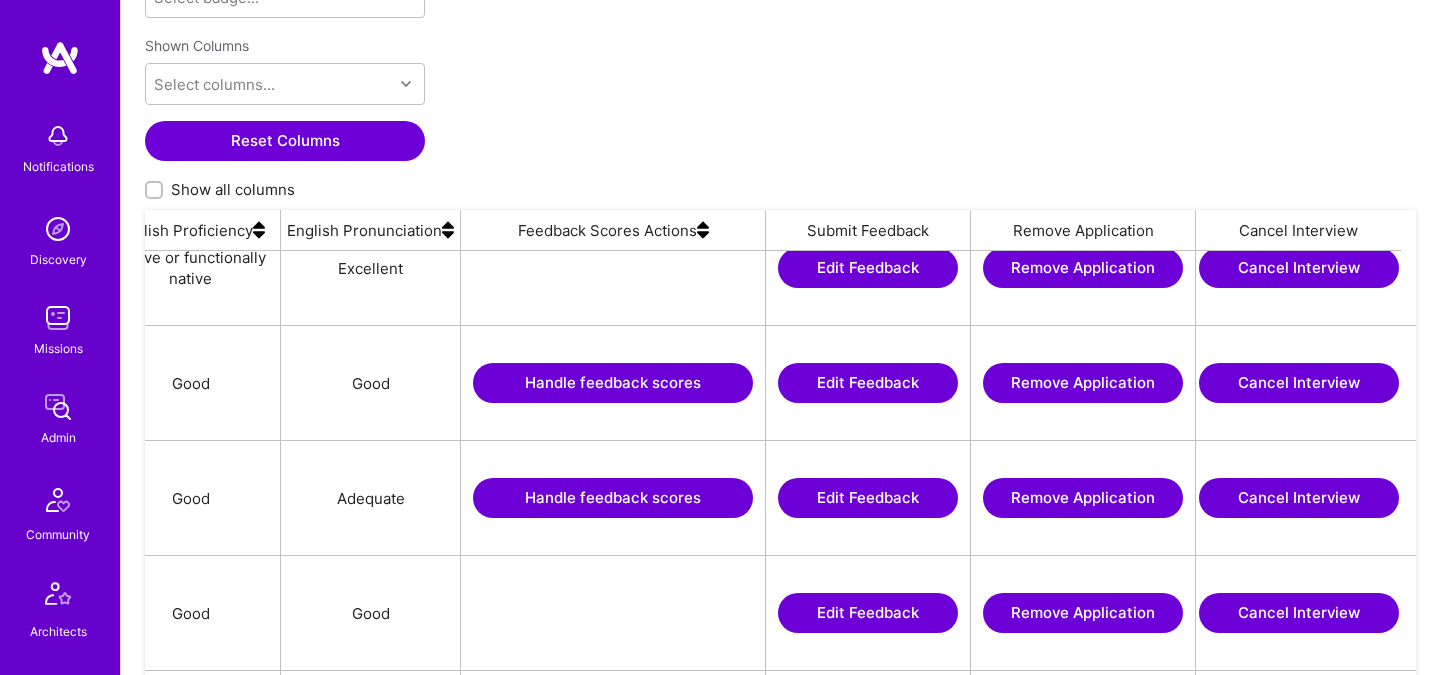 click at bounding box center [703, 230] 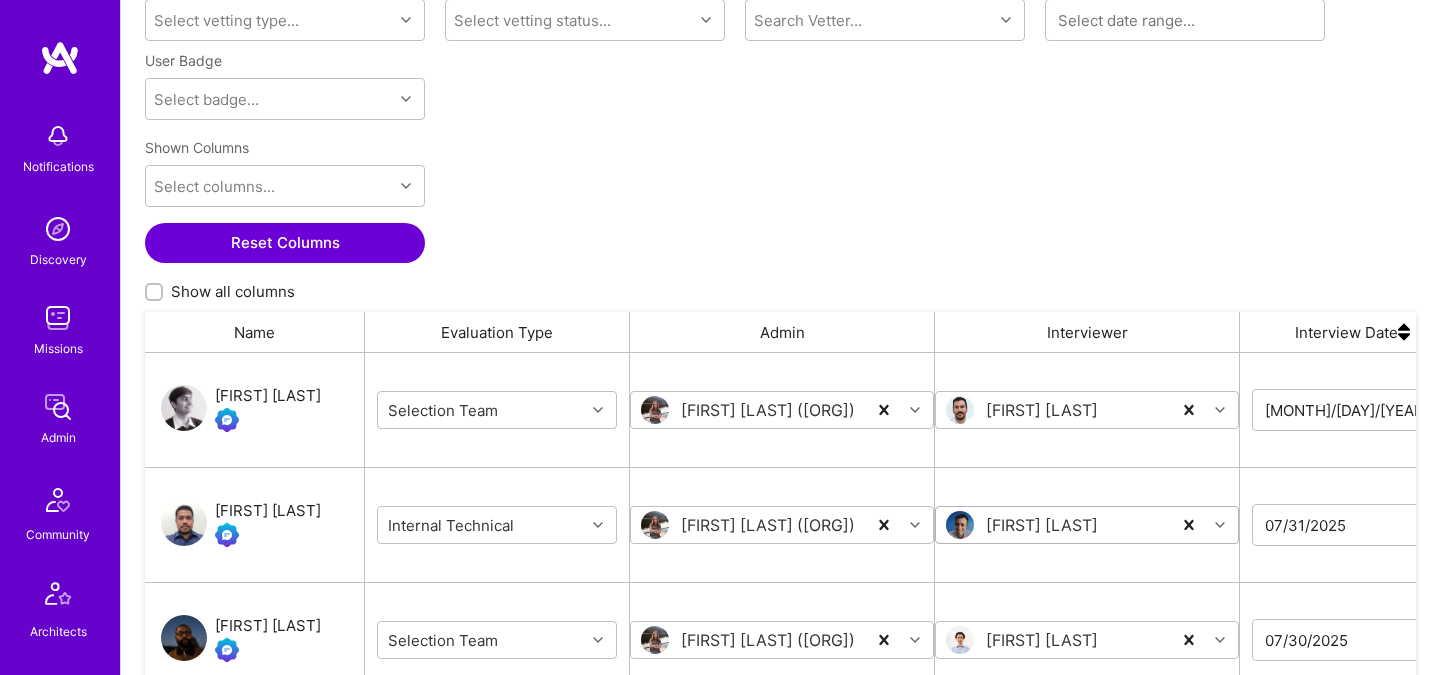 scroll, scrollTop: 313, scrollLeft: 0, axis: vertical 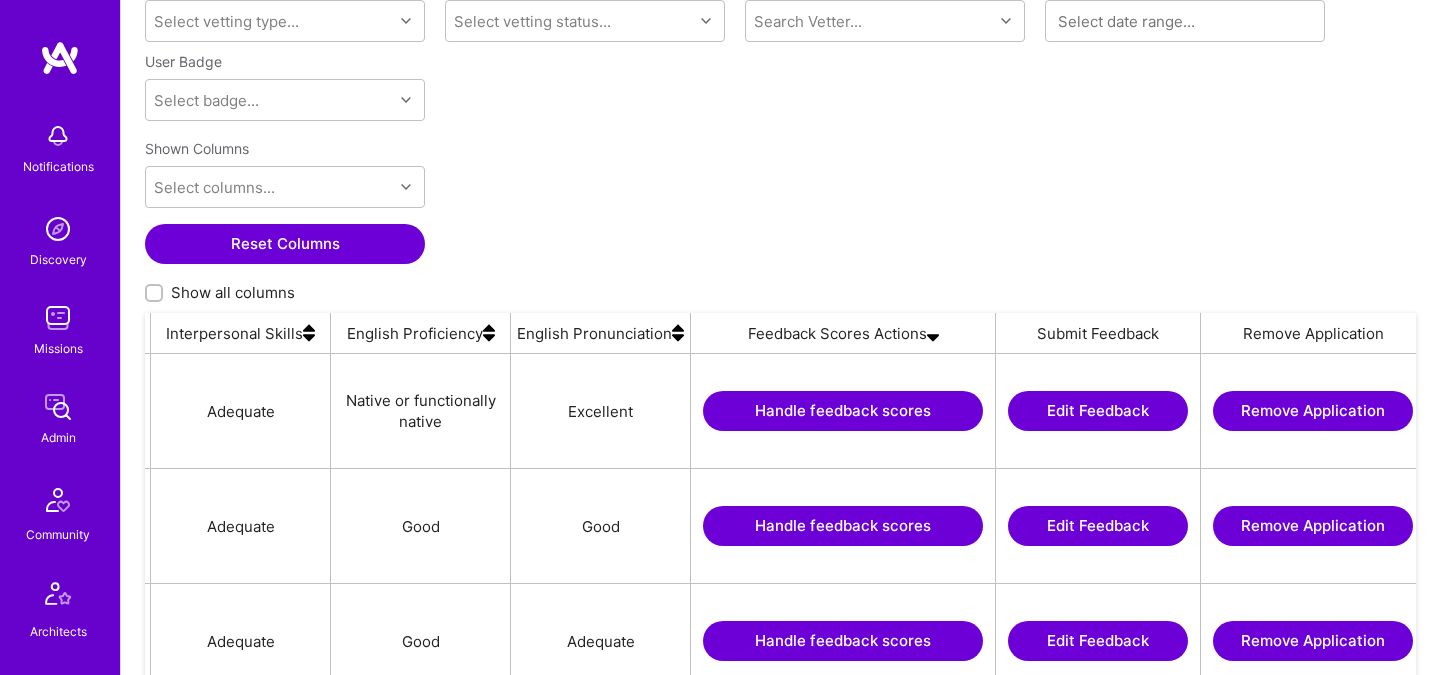 click on "Handle feedback scores" at bounding box center (843, 411) 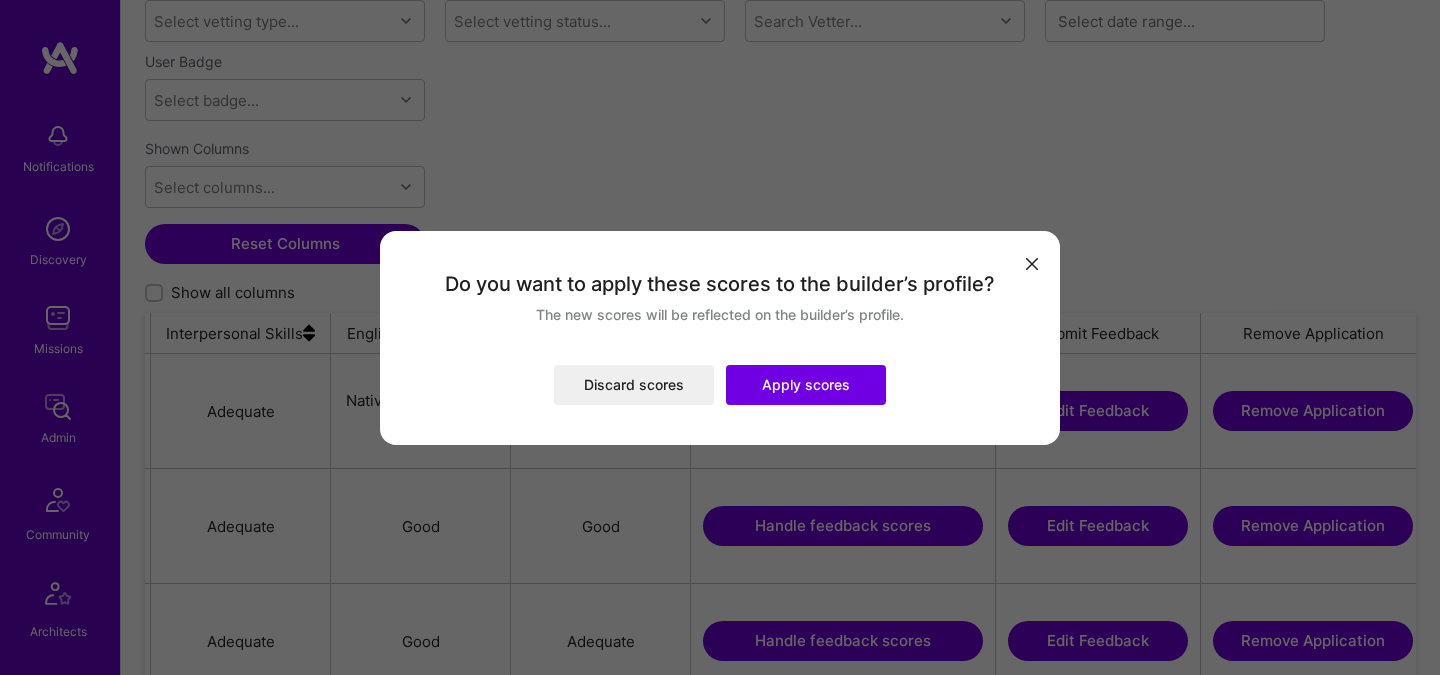 click at bounding box center [1032, 264] 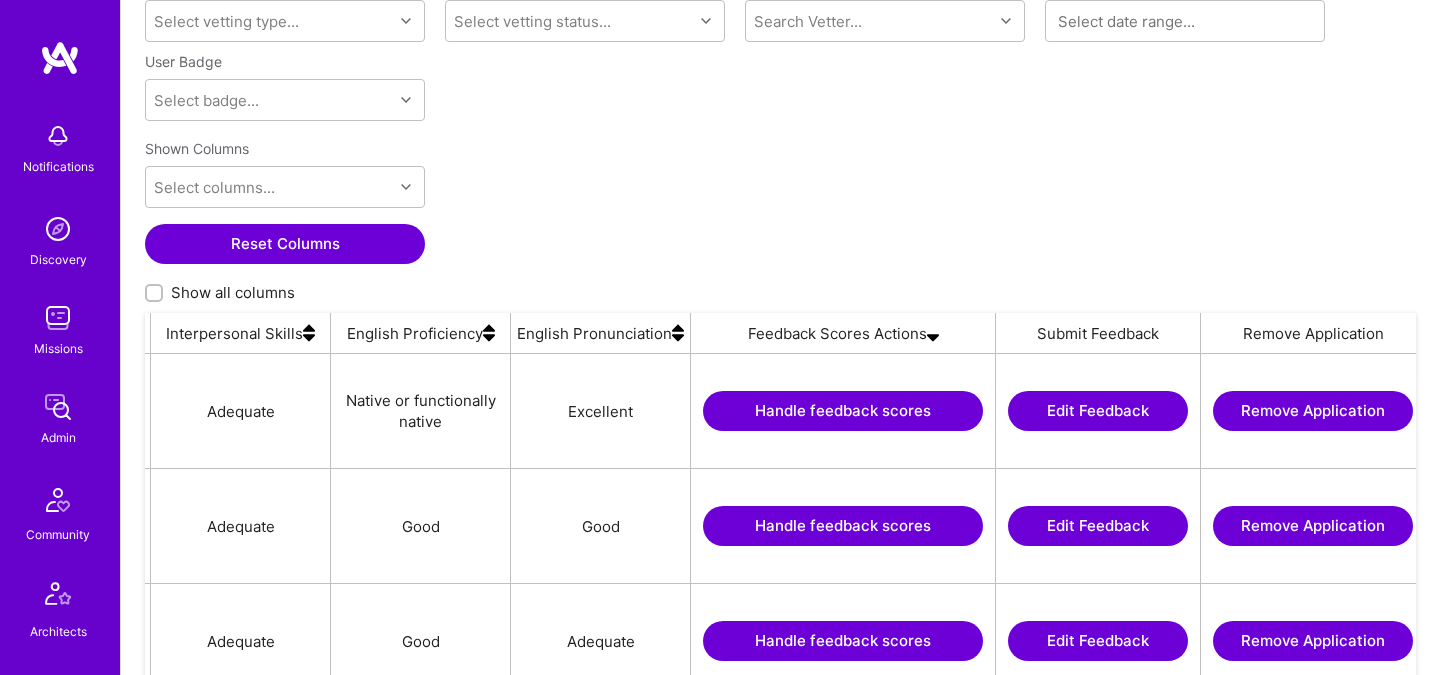 click on "Edit Feedback" at bounding box center (1098, 411) 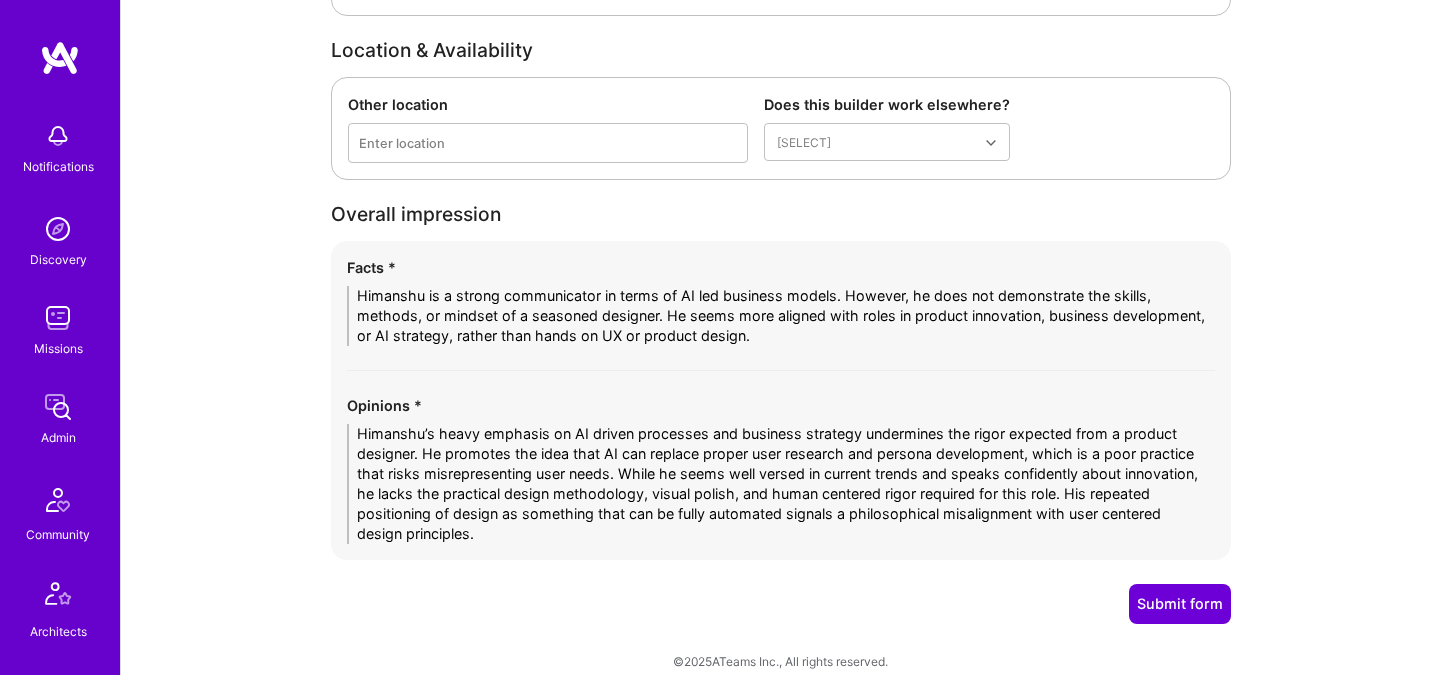 scroll, scrollTop: 4311, scrollLeft: 0, axis: vertical 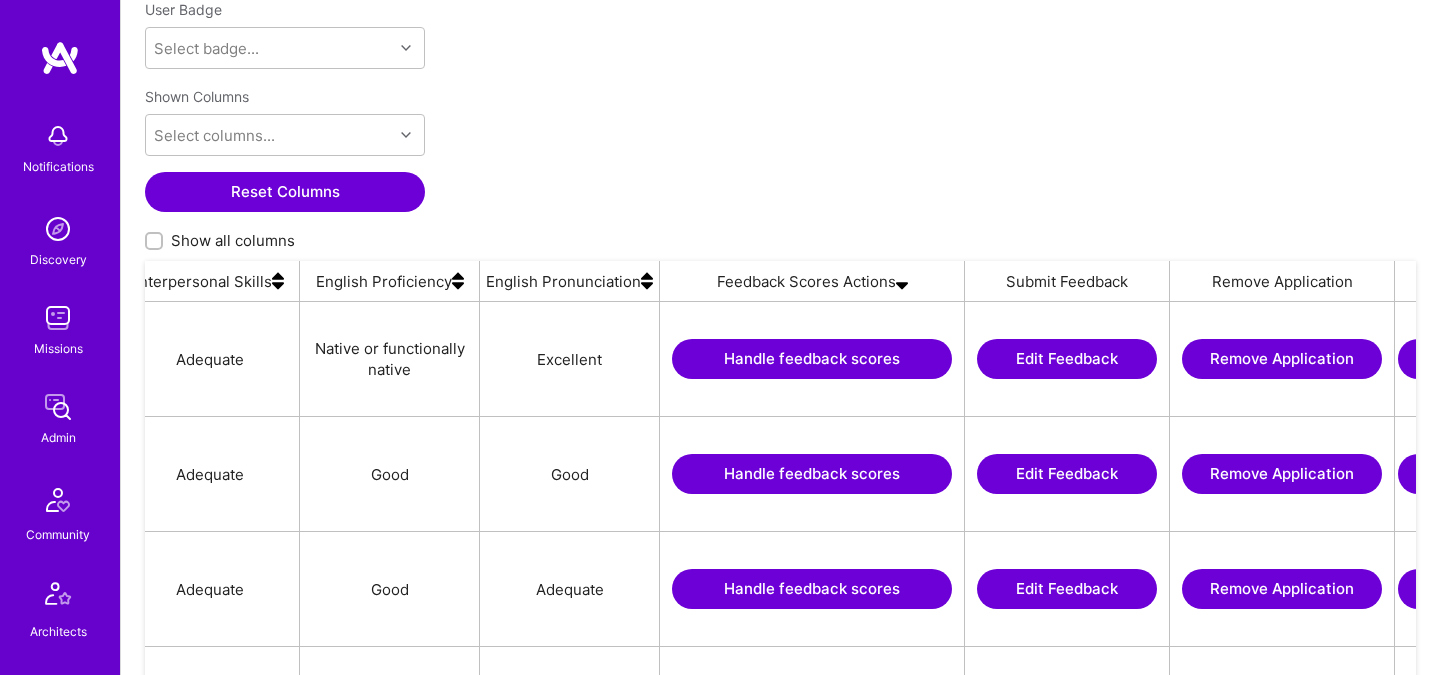 click on "Handle feedback scores" at bounding box center (812, 359) 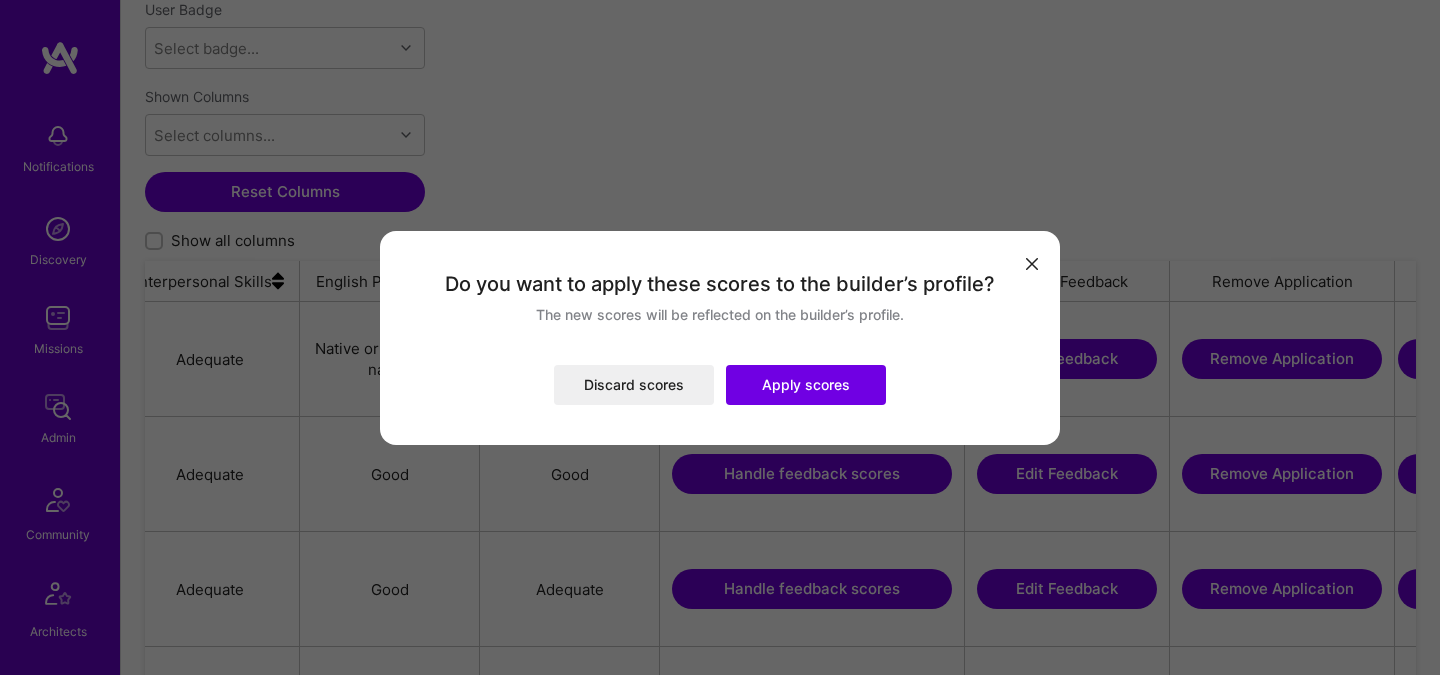click on "Apply scores" at bounding box center (806, 385) 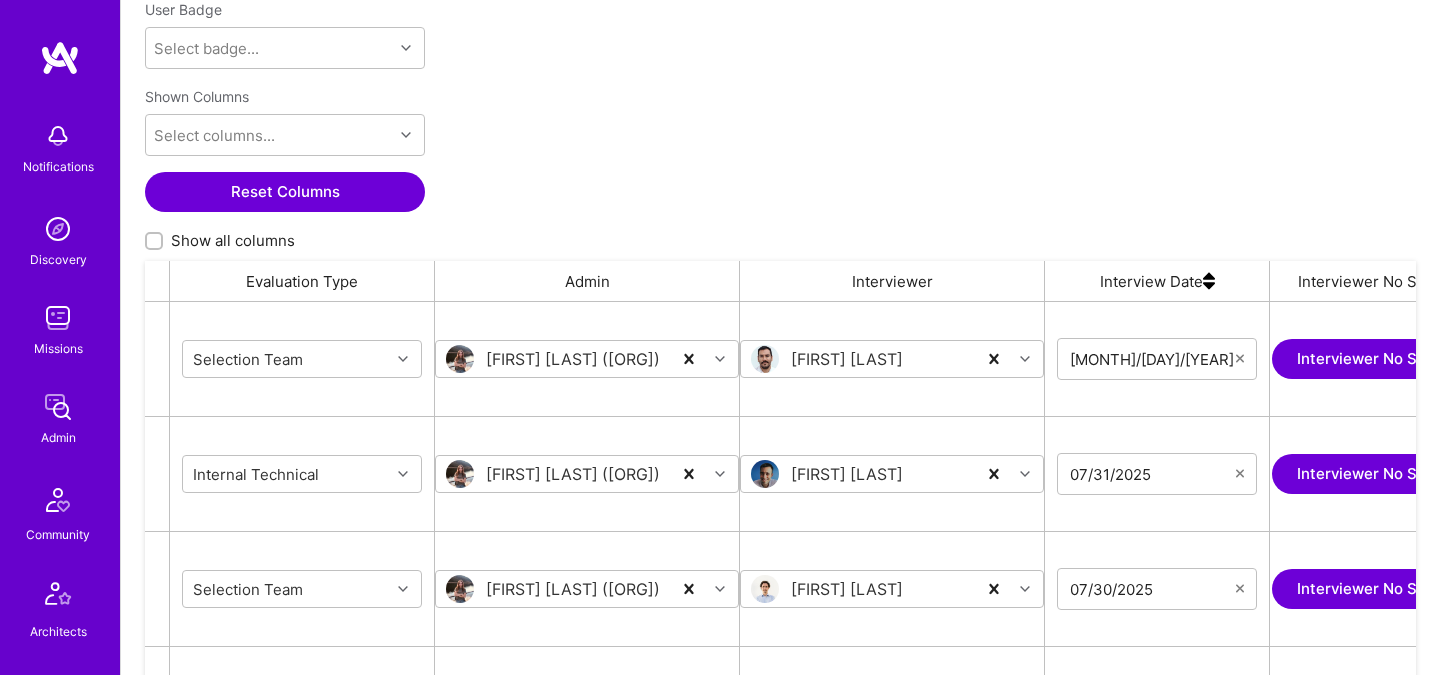 scroll, scrollTop: 0, scrollLeft: 0, axis: both 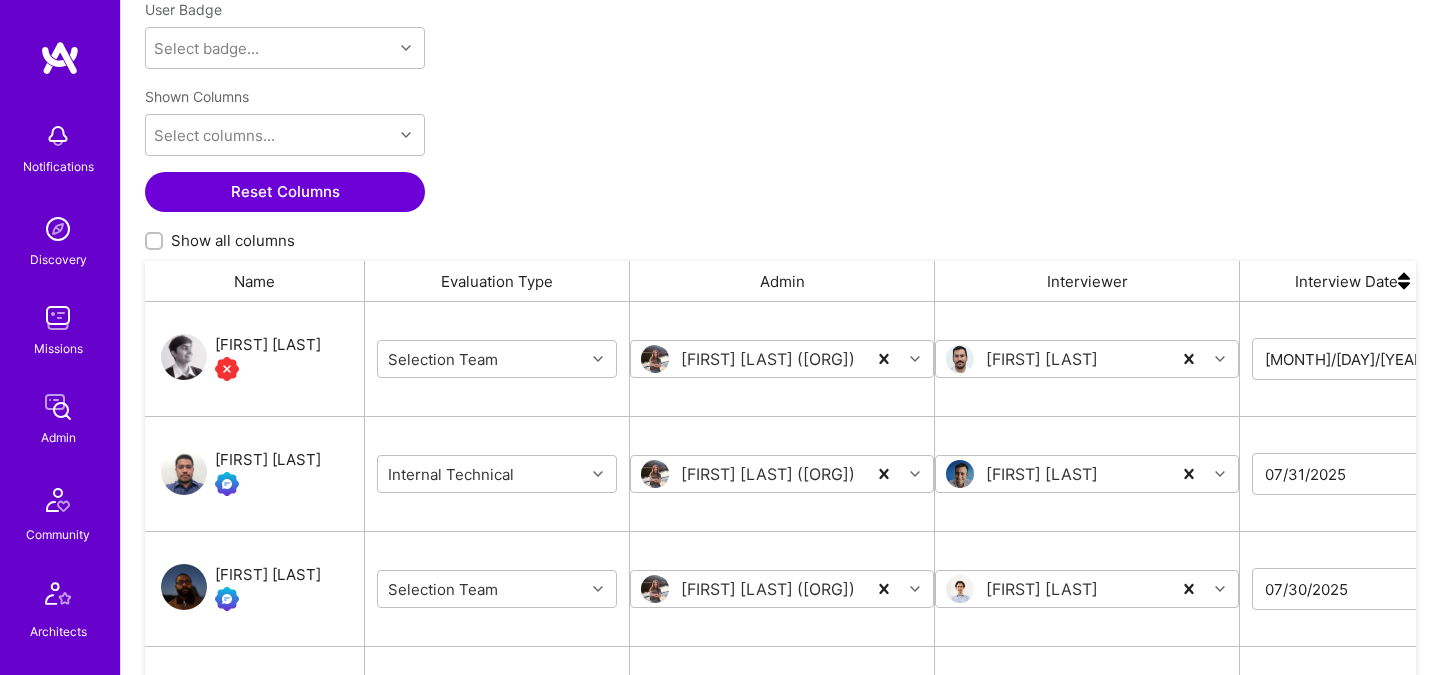 click on "Himanshu Bharadwaj" at bounding box center (268, 345) 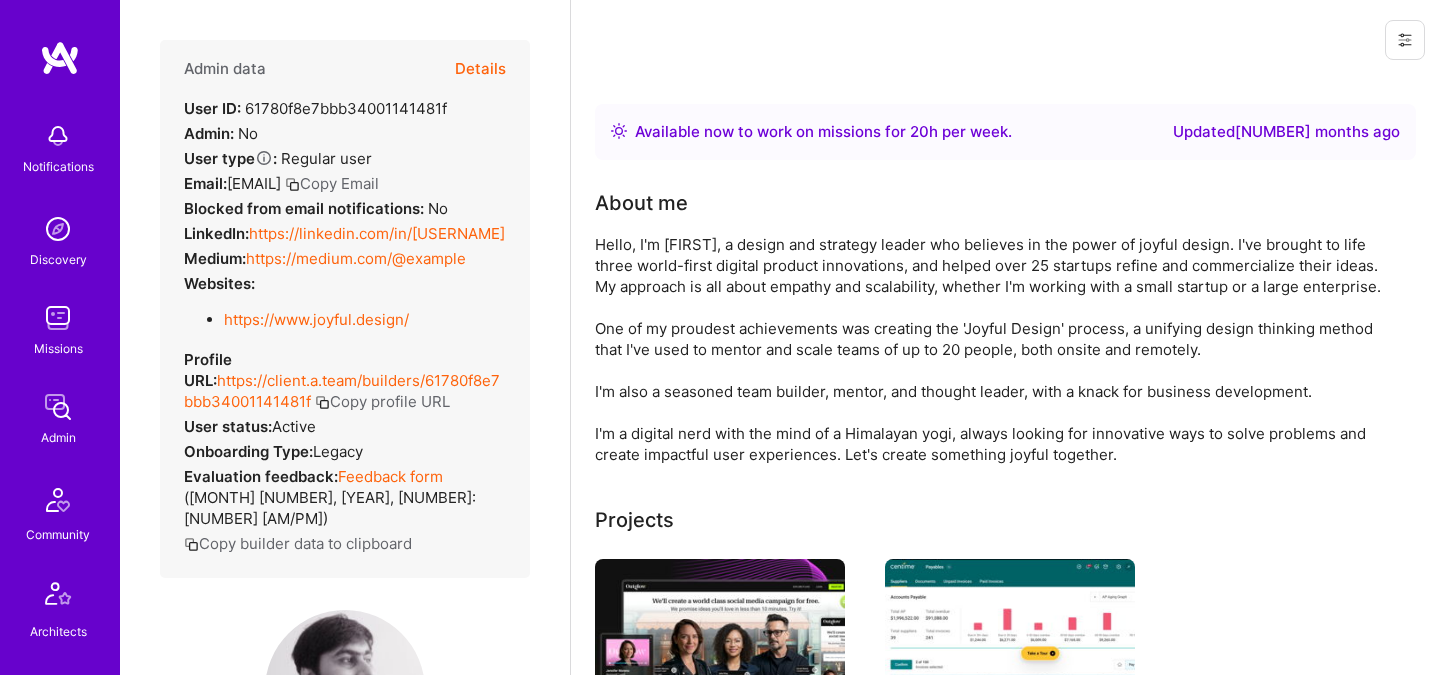 scroll, scrollTop: 0, scrollLeft: 0, axis: both 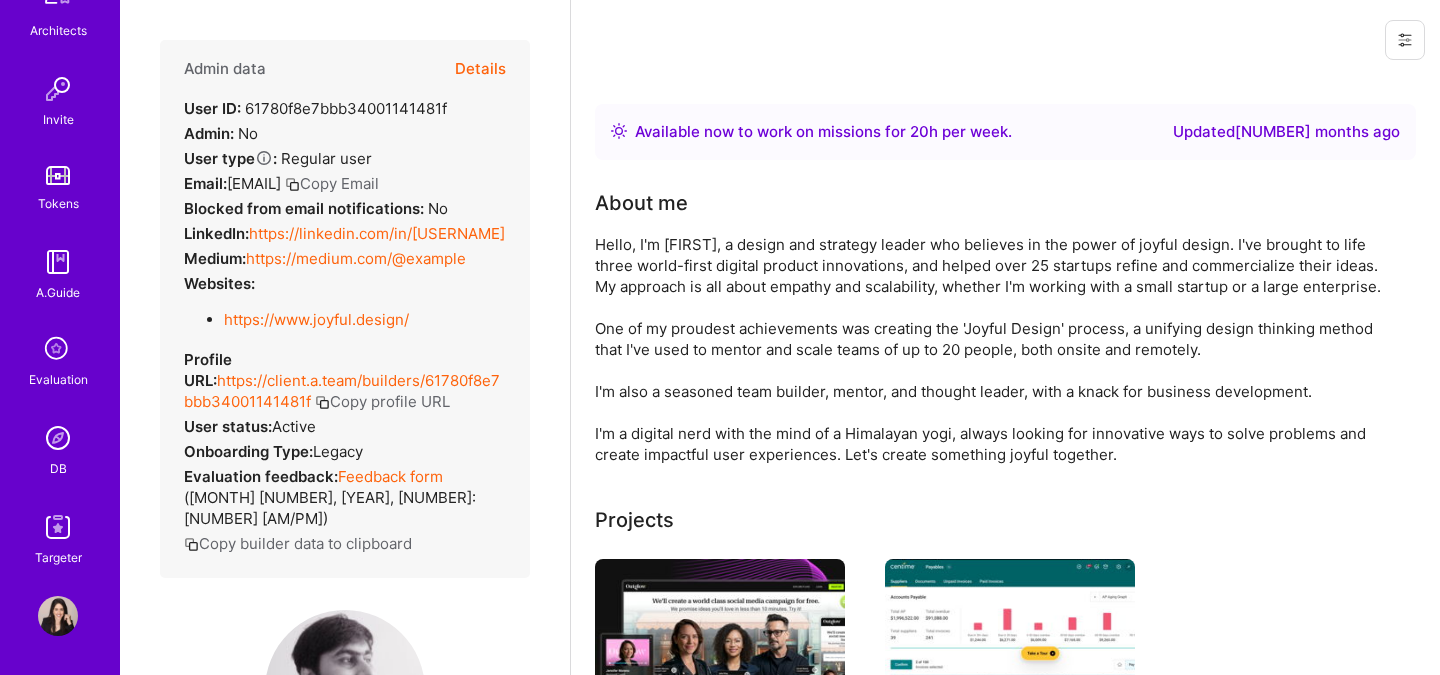 click on "DB" at bounding box center [58, 468] 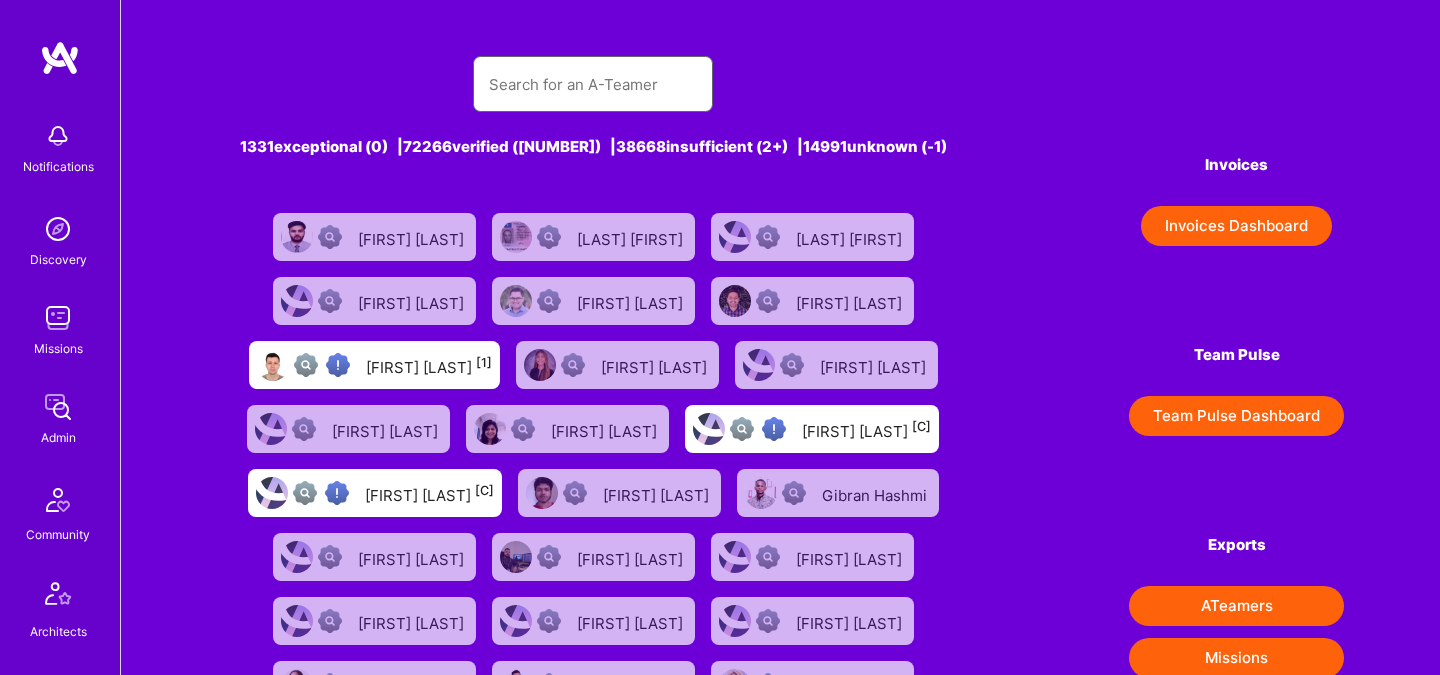 click at bounding box center (593, 84) 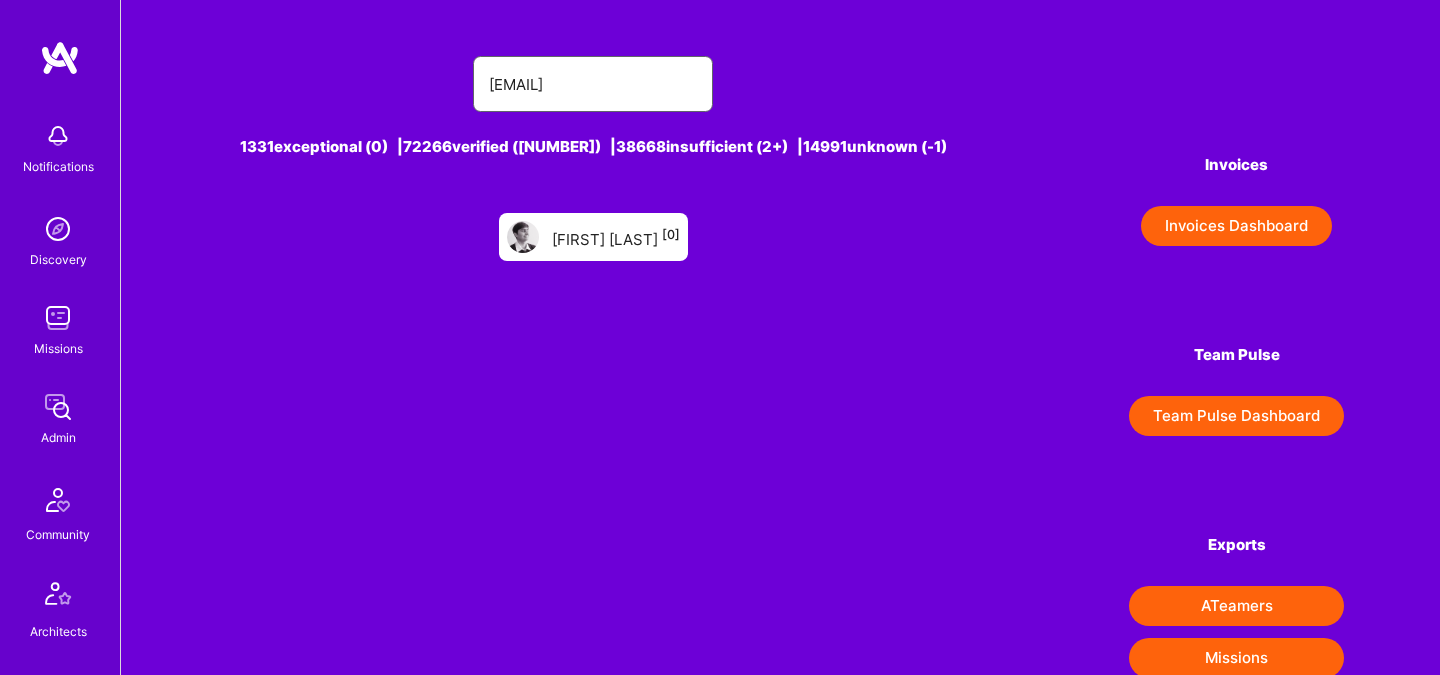 type on "himanshugb@gmail.com" 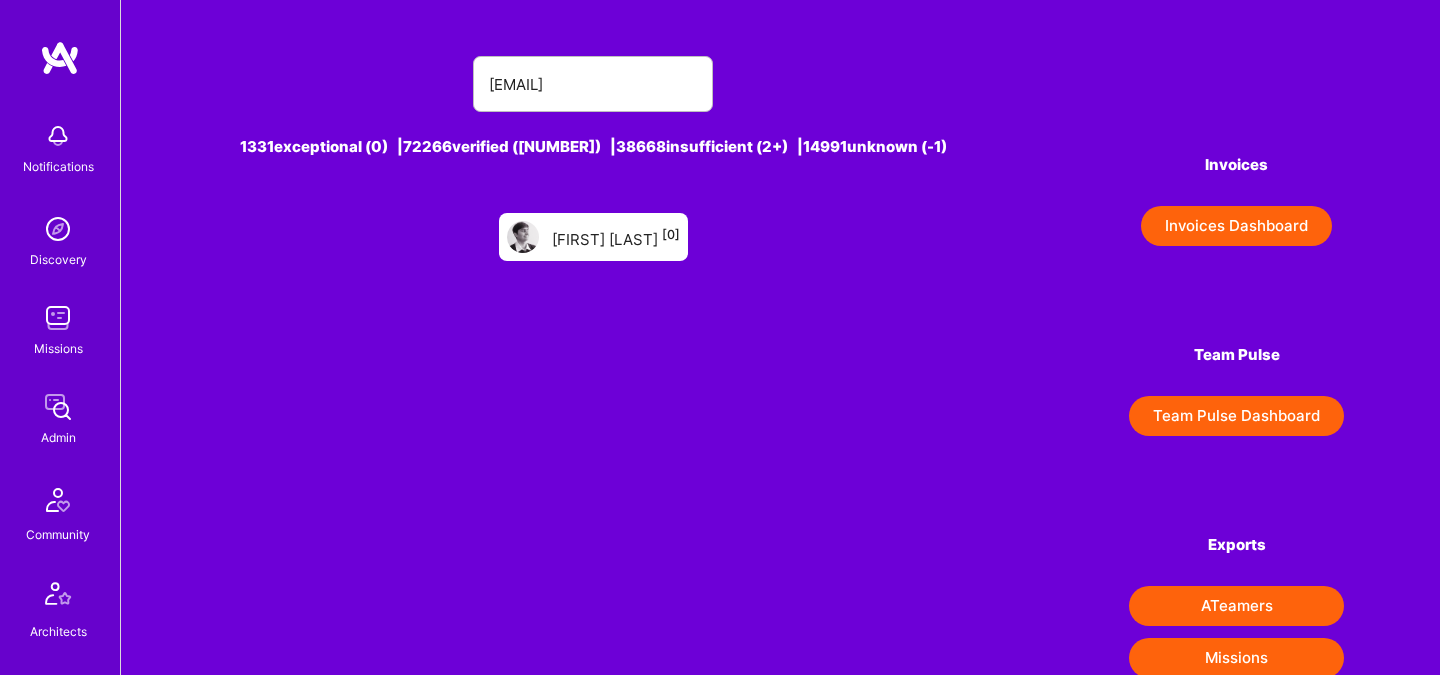 click on "Himanshu Bharadwaj [0]" at bounding box center [593, 237] 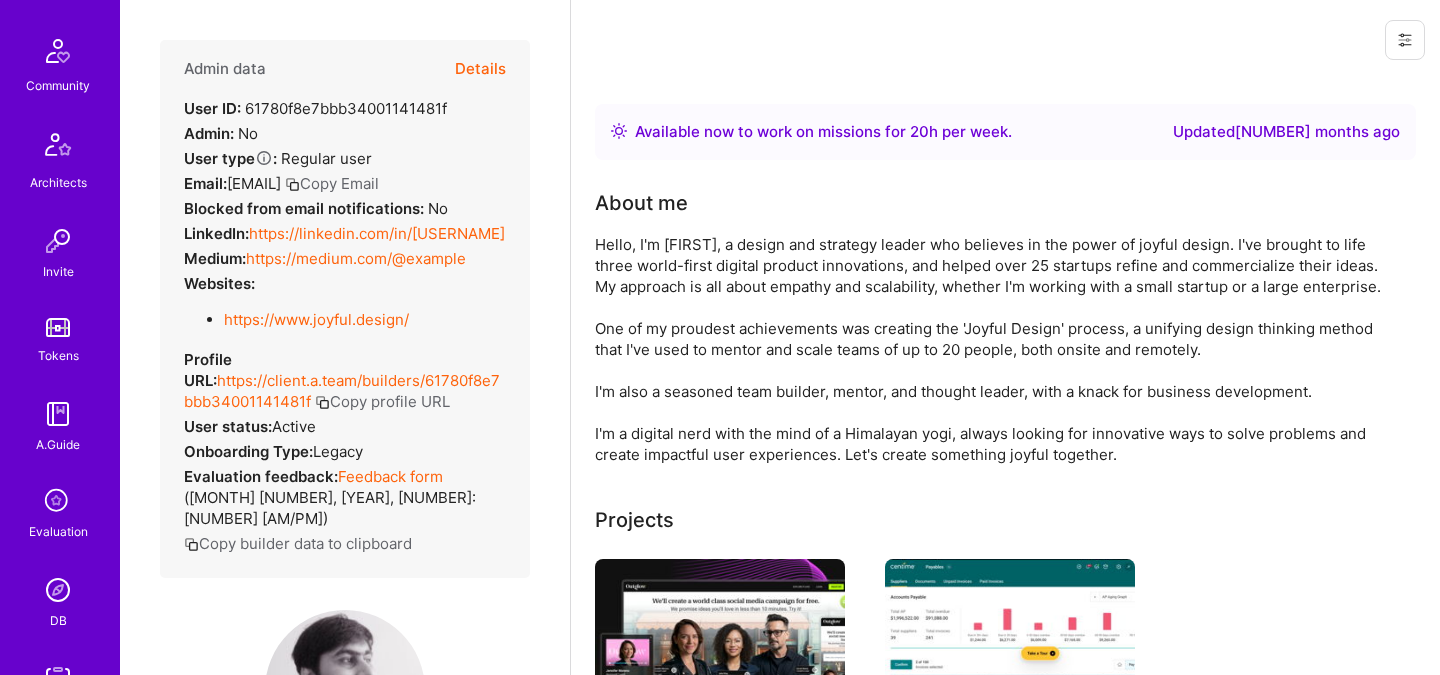 scroll, scrollTop: 561, scrollLeft: 0, axis: vertical 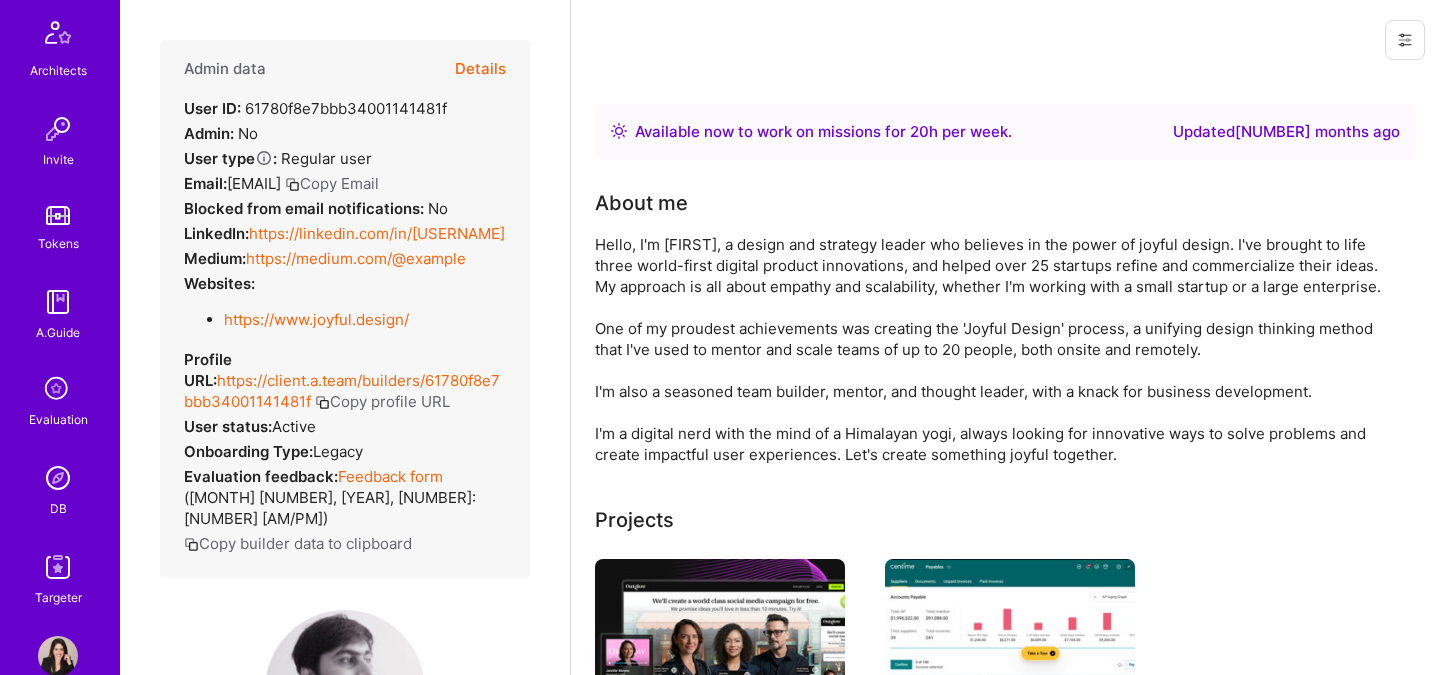 click on "Evaluation" at bounding box center [58, 419] 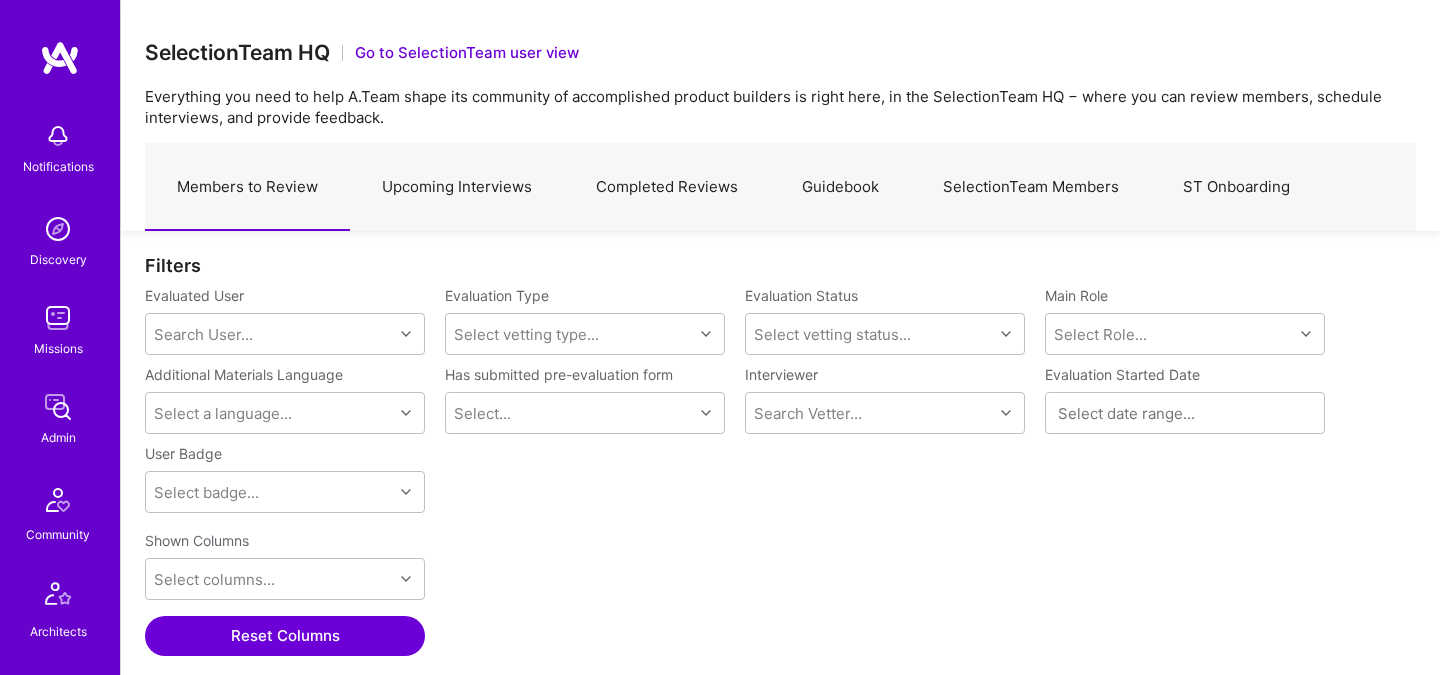 scroll, scrollTop: 1, scrollLeft: 1, axis: both 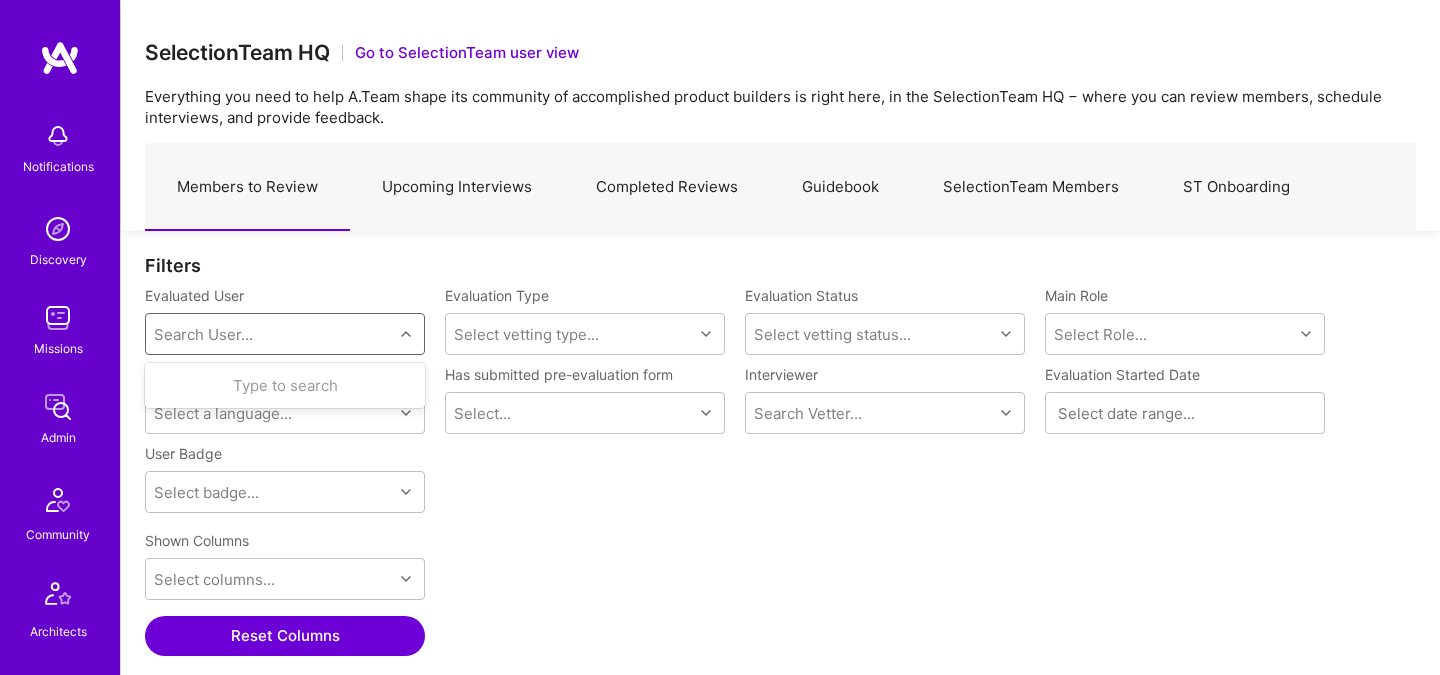 click on "Search User..." at bounding box center (269, 334) 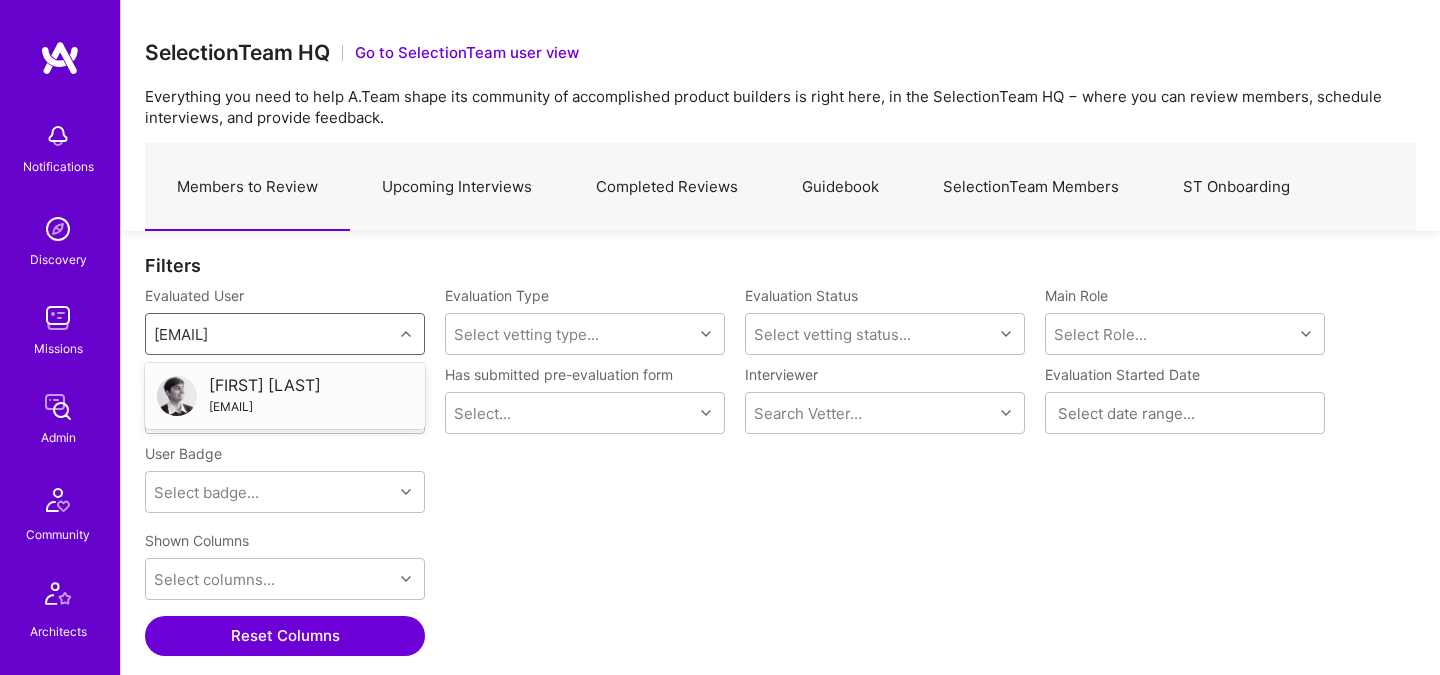 click on "Himanshu Bharadwaj" at bounding box center (265, 385) 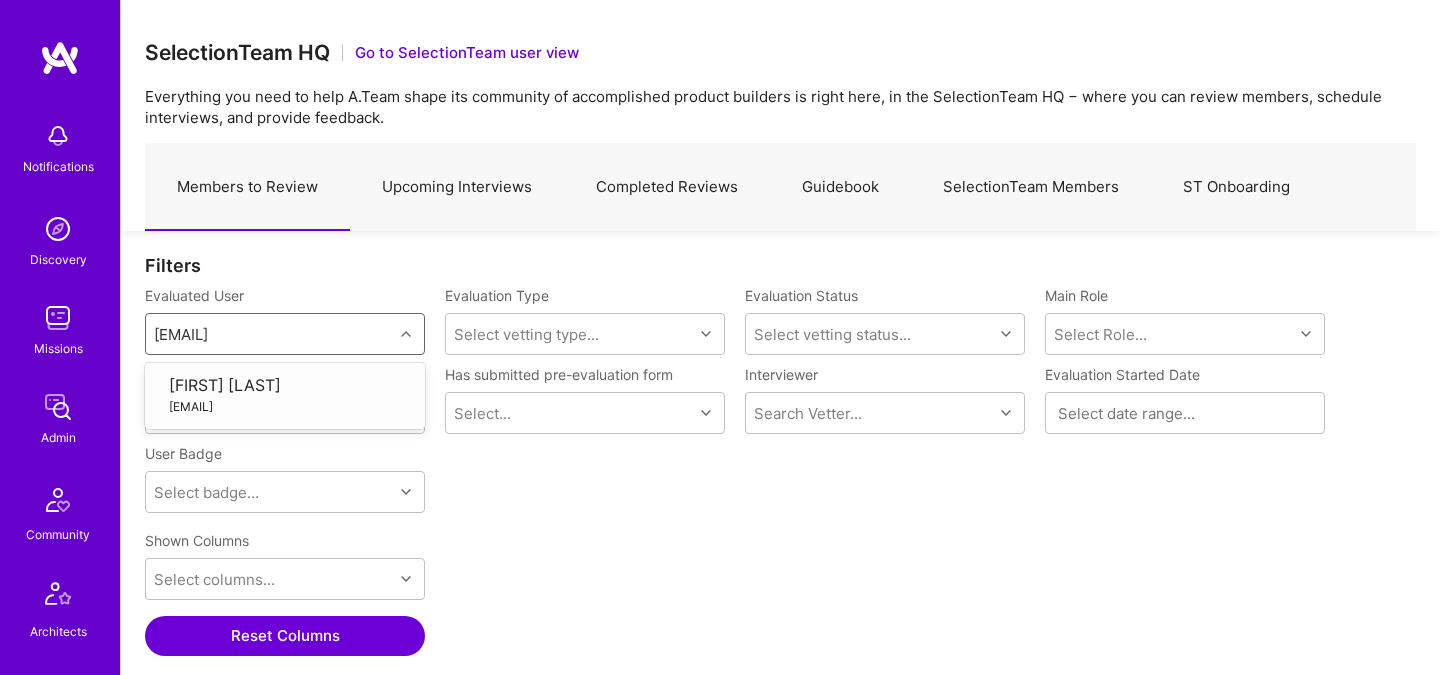 type 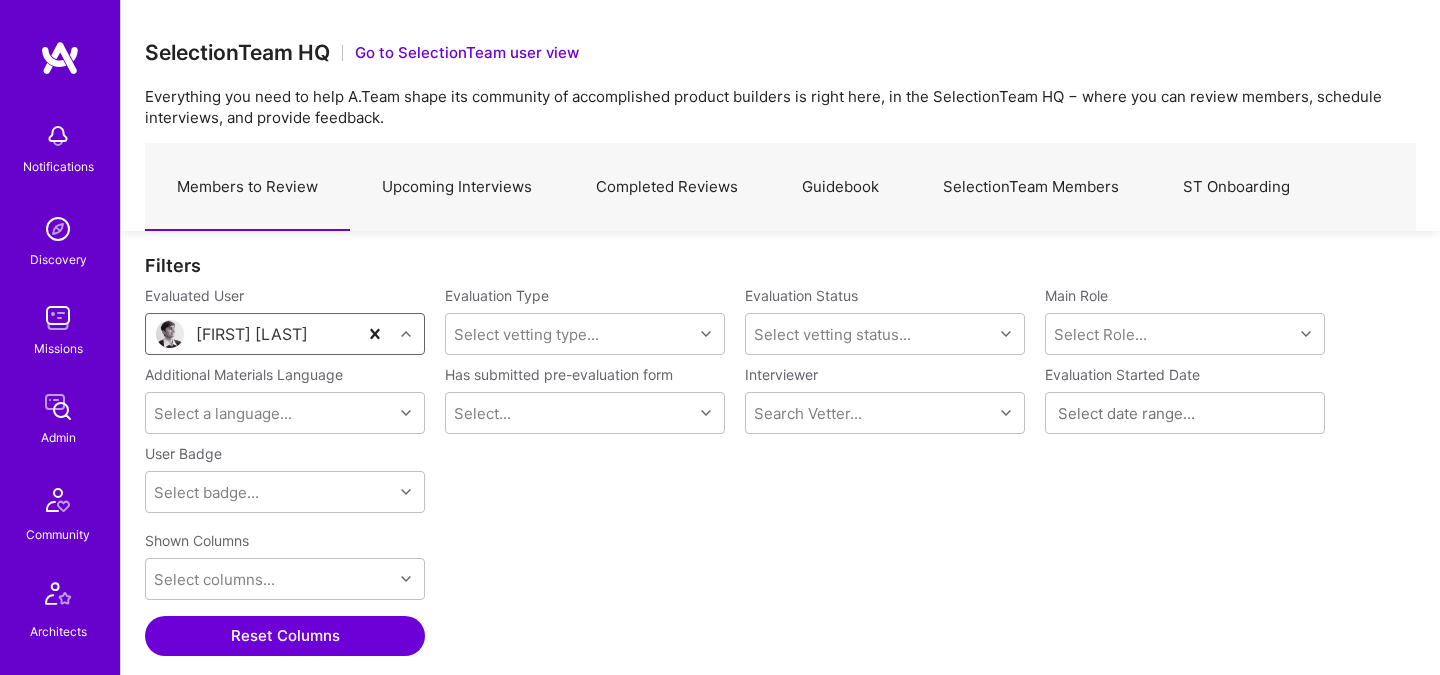 scroll, scrollTop: 99, scrollLeft: 0, axis: vertical 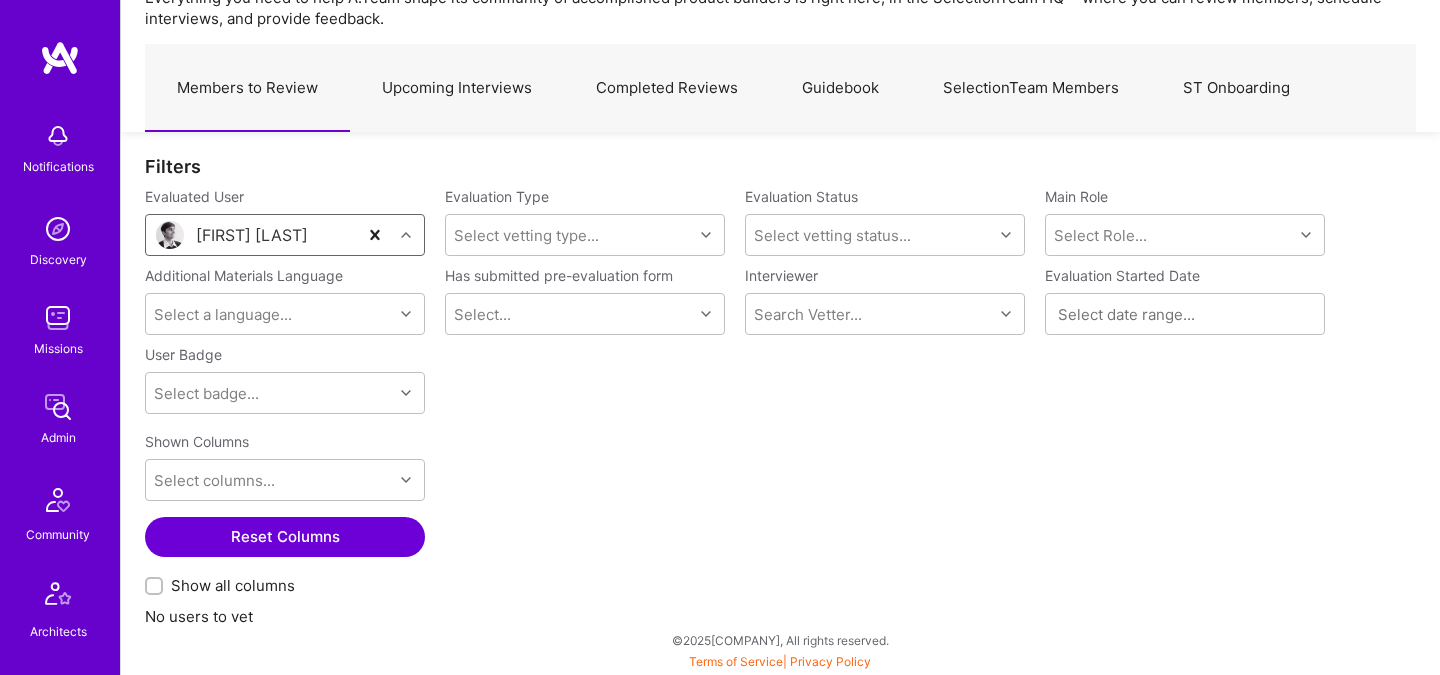 click on "Himanshu Bharadwaj" at bounding box center (252, 235) 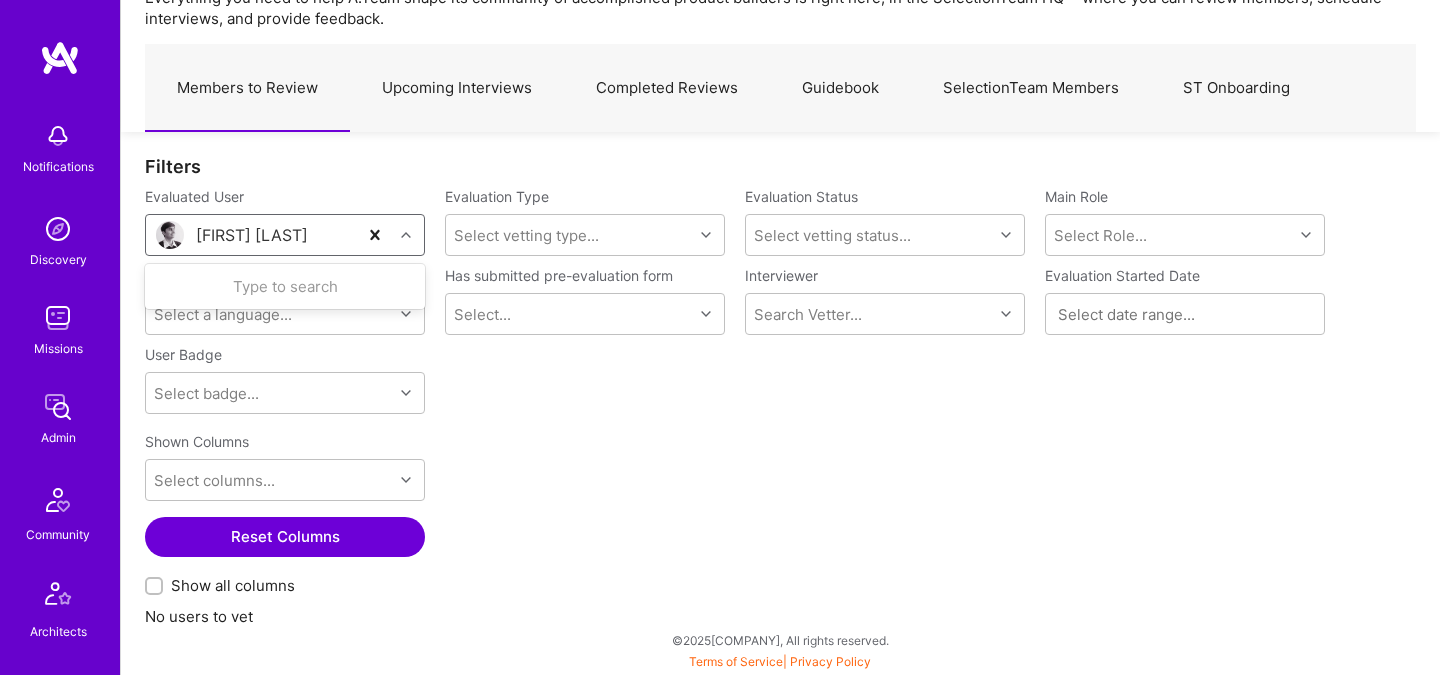 click on "Completed Reviews" at bounding box center (667, 88) 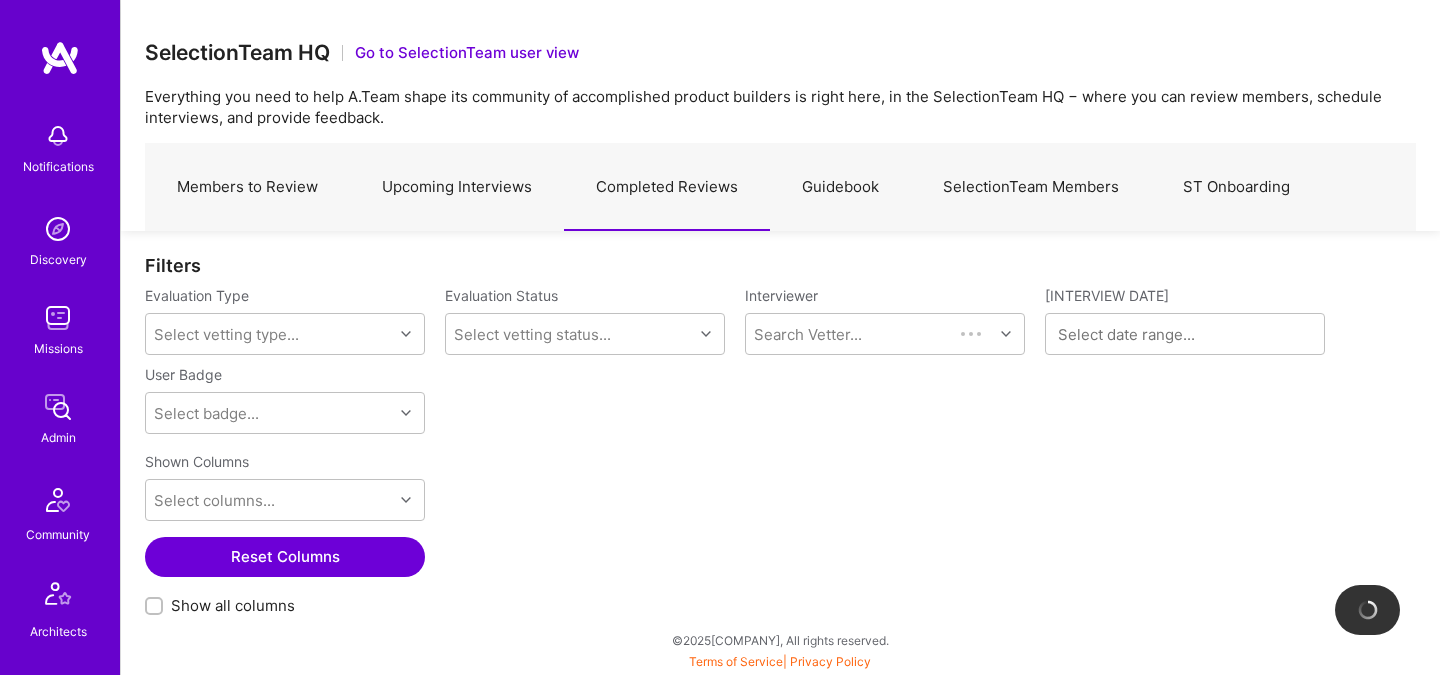 scroll, scrollTop: 0, scrollLeft: 0, axis: both 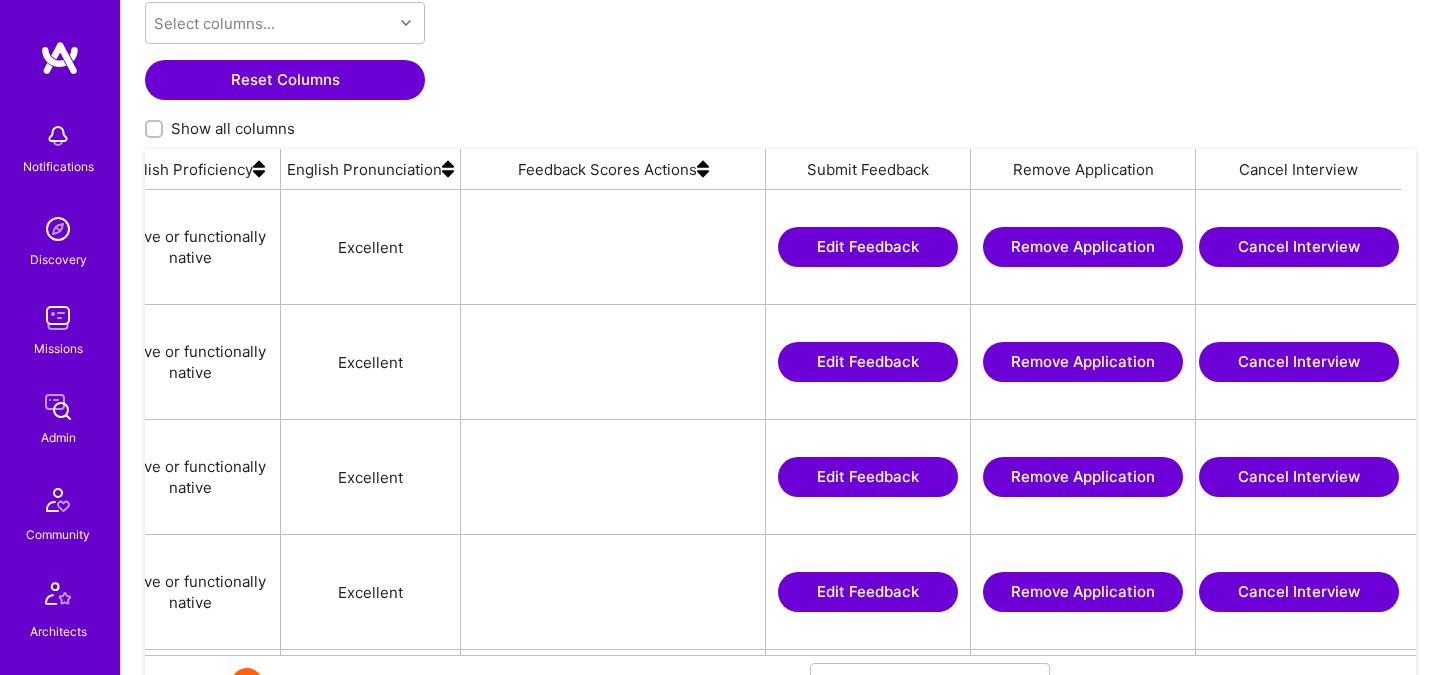 click at bounding box center [703, 169] 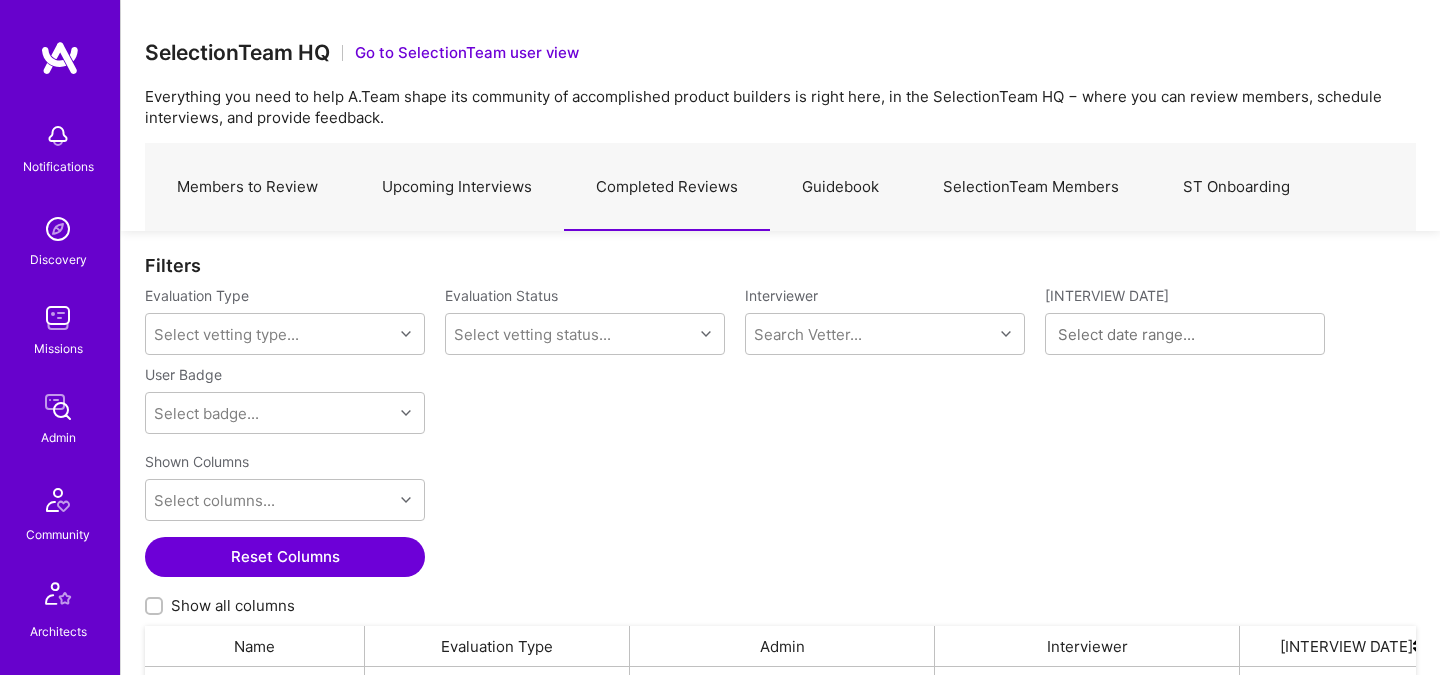scroll, scrollTop: 6, scrollLeft: 0, axis: vertical 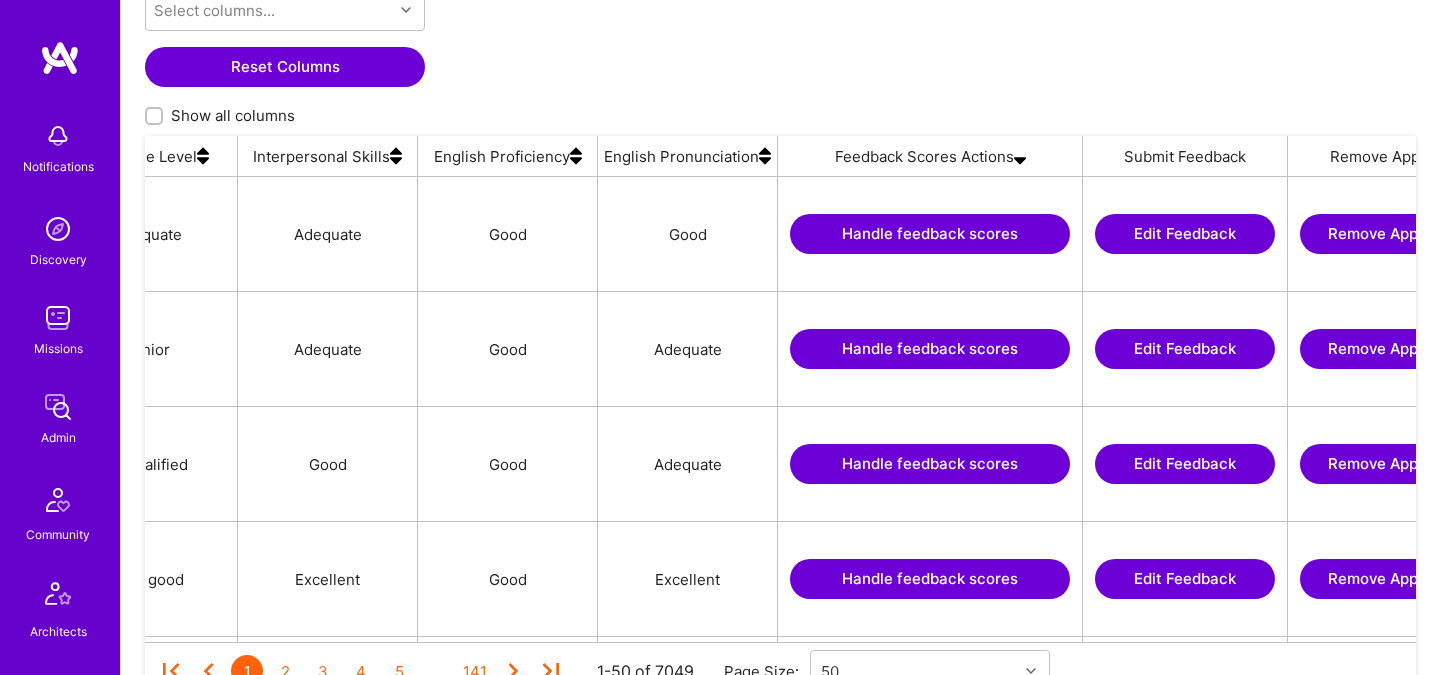 click on "Edit Feedback" at bounding box center [1185, 234] 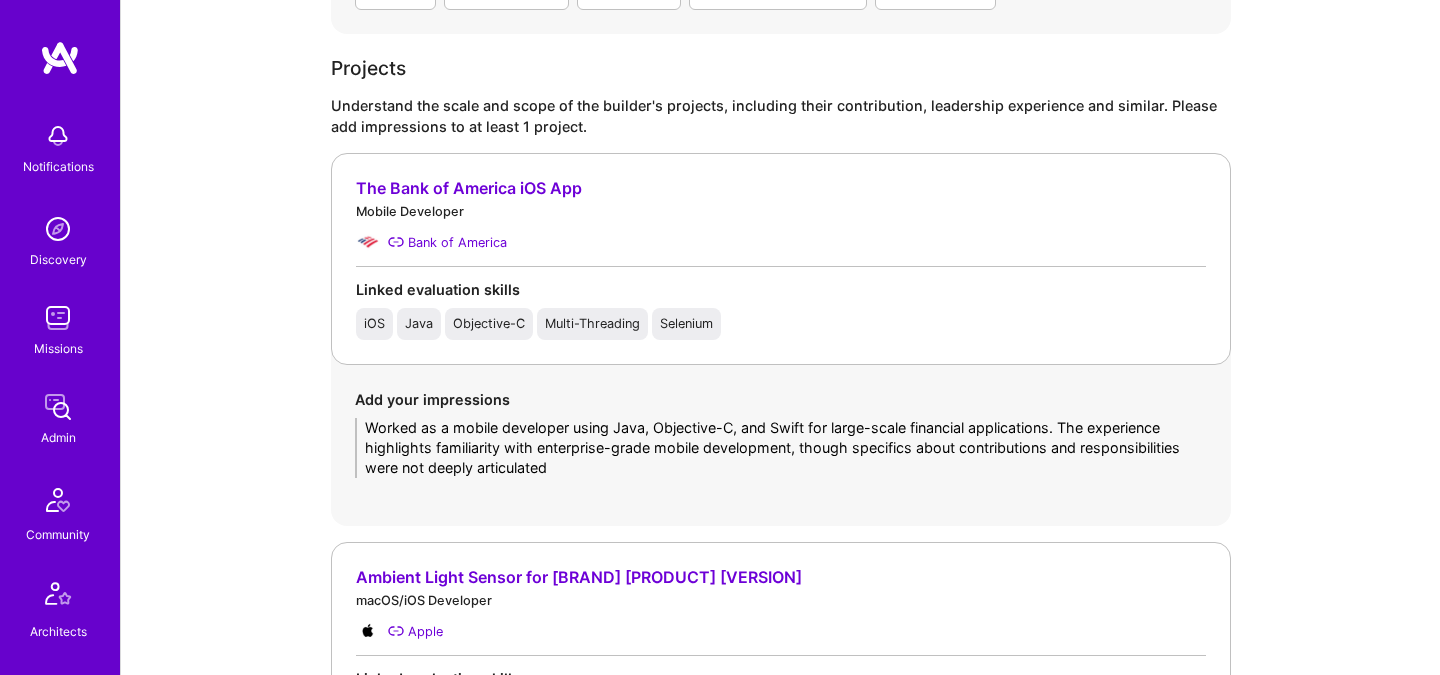 scroll, scrollTop: 1794, scrollLeft: 0, axis: vertical 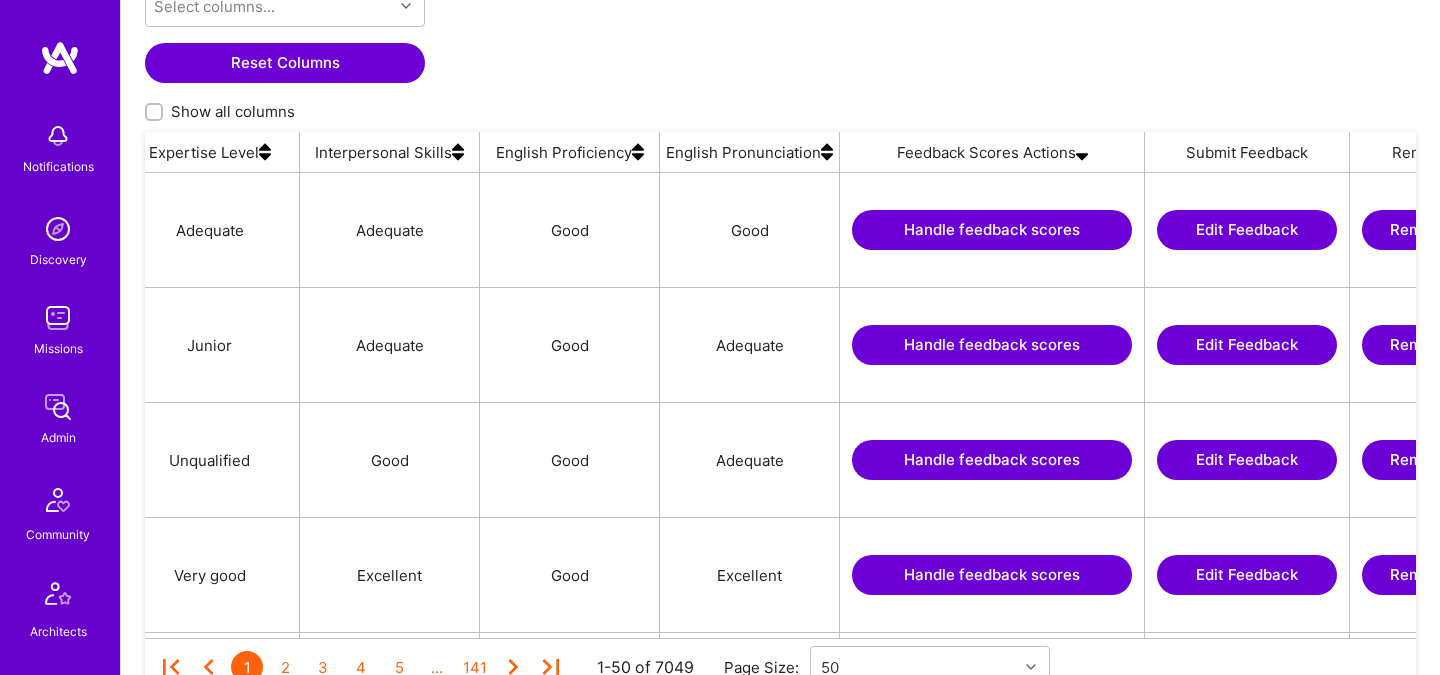 click on "Handle feedback scores" at bounding box center [992, 230] 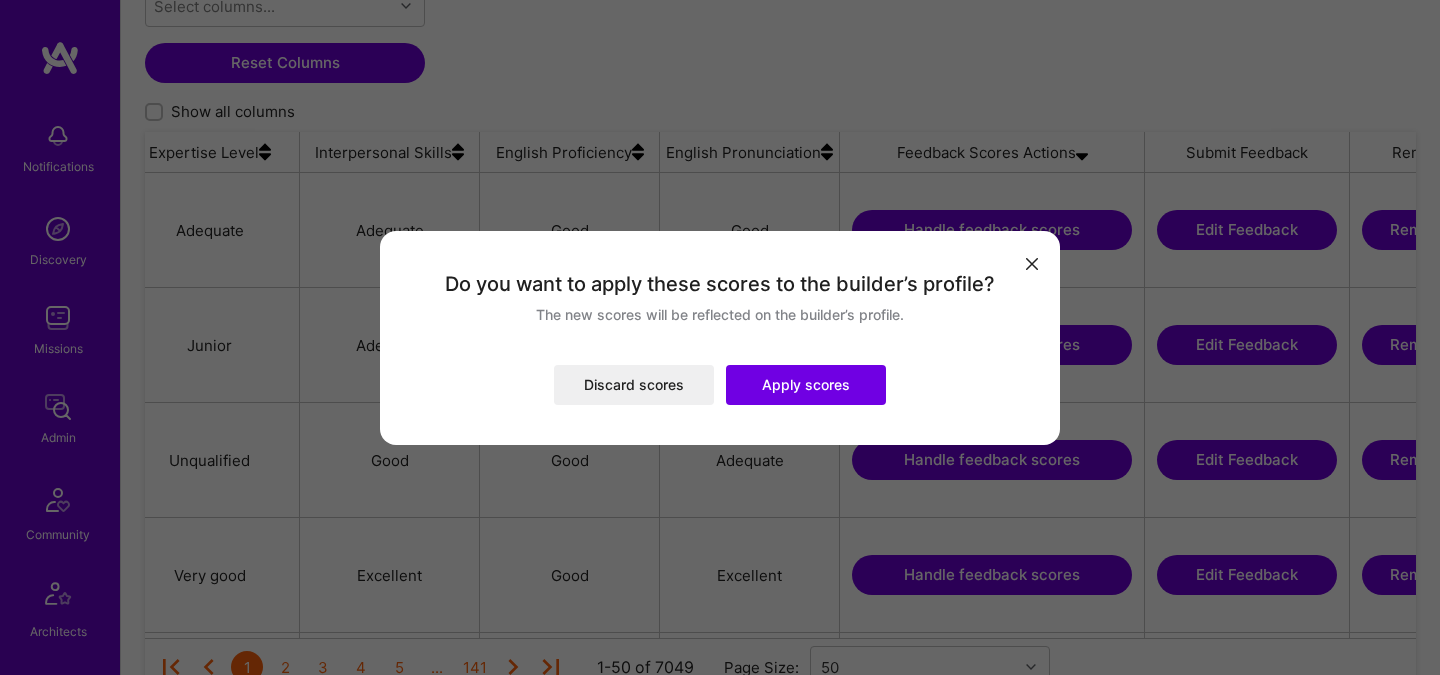 click on "Apply scores" at bounding box center [806, 385] 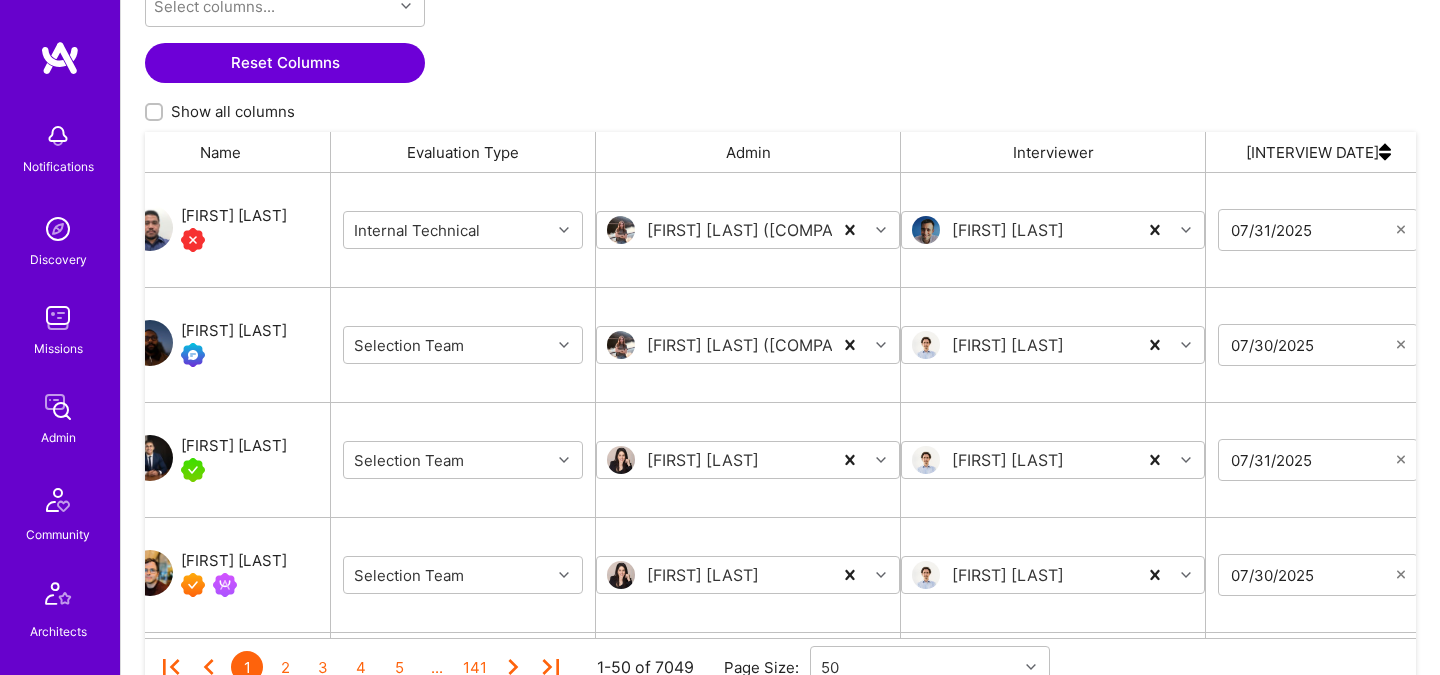 scroll, scrollTop: 0, scrollLeft: 0, axis: both 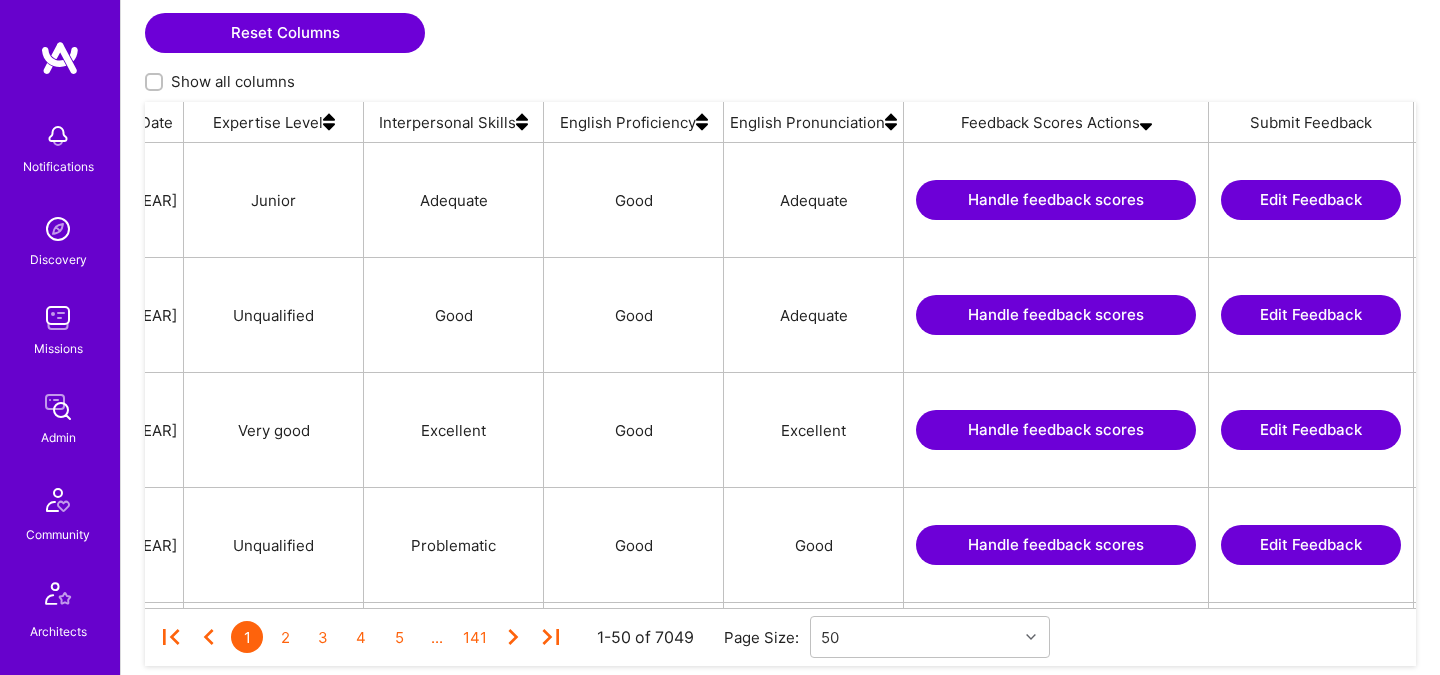 click on "Edit Feedback" at bounding box center [1311, 200] 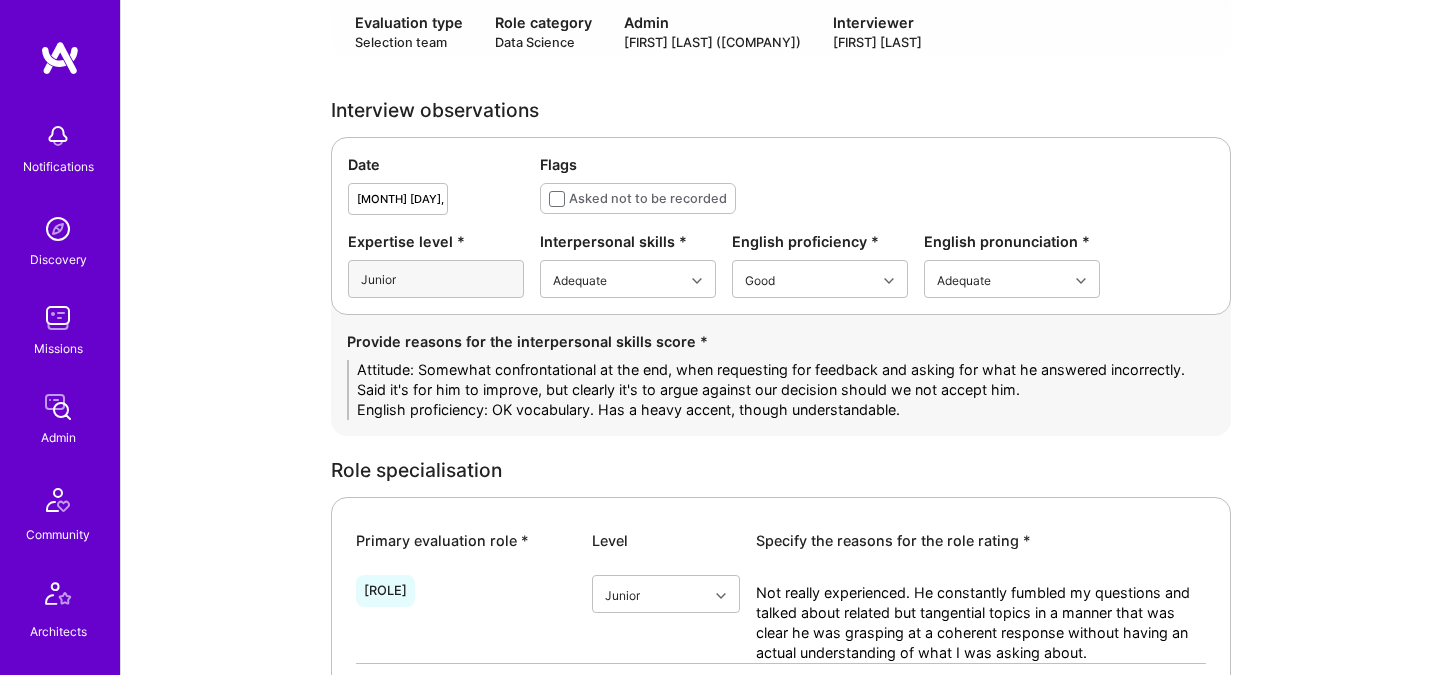 scroll, scrollTop: 393, scrollLeft: 0, axis: vertical 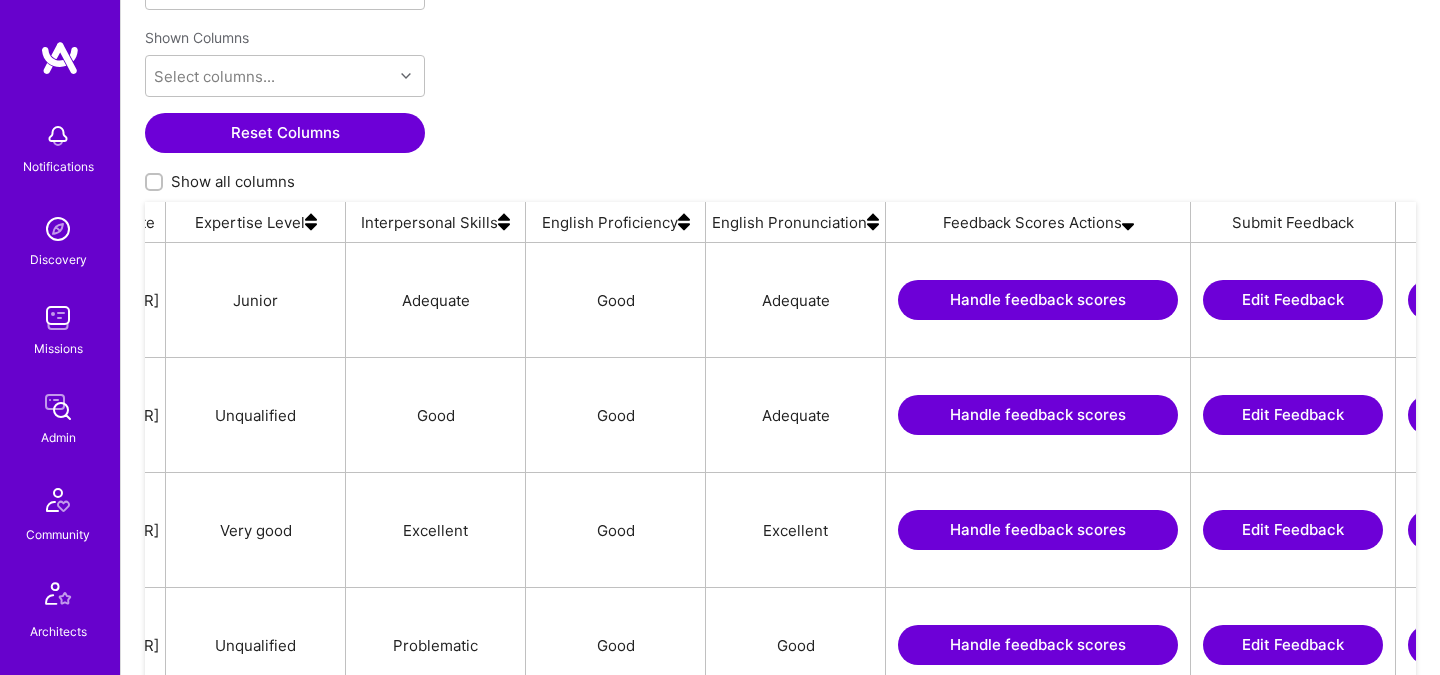 click on "Handle feedback scores" at bounding box center (1038, 300) 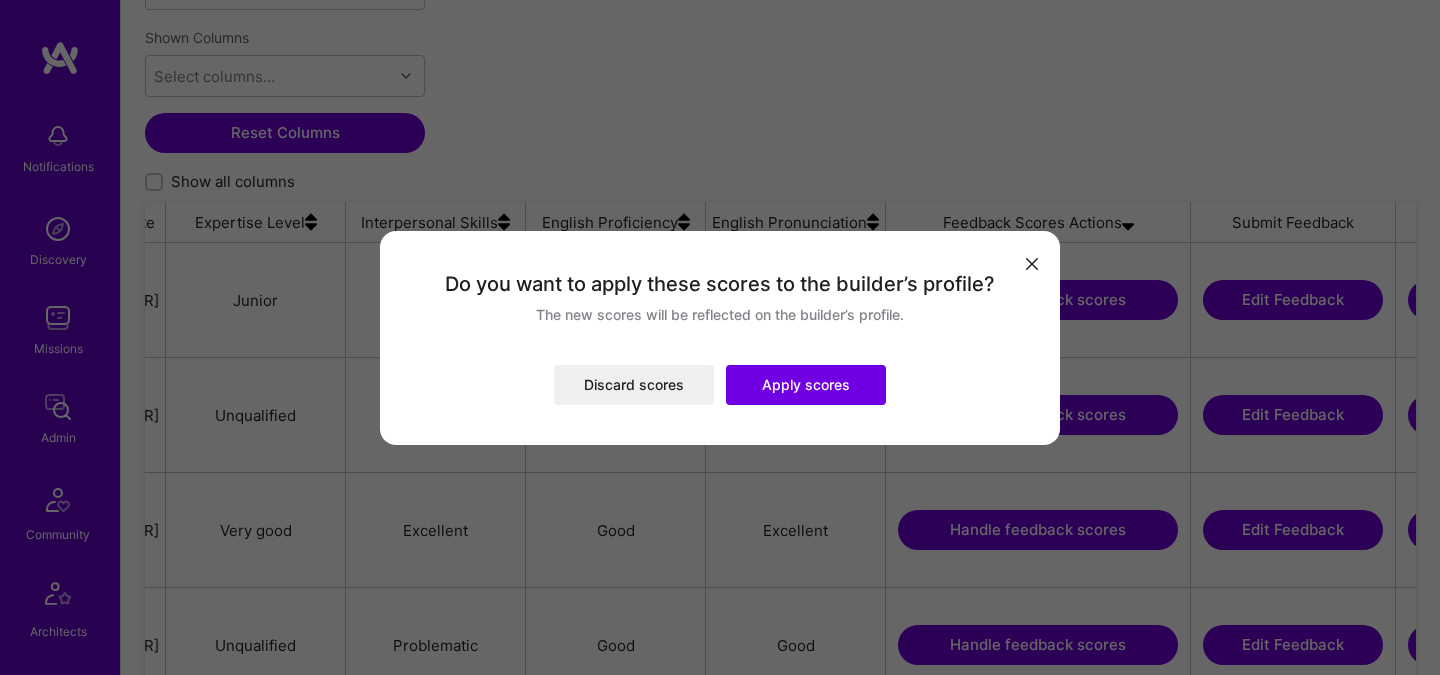 click on "Apply scores" at bounding box center (806, 385) 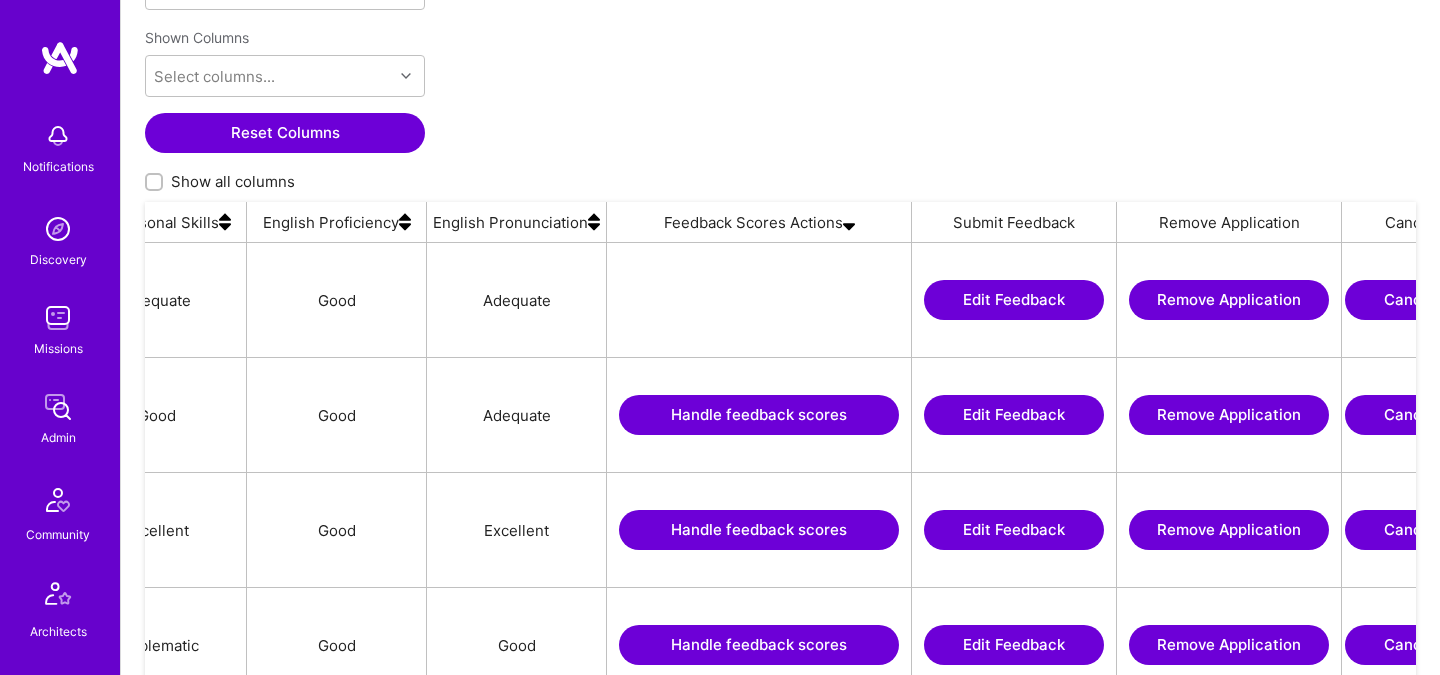 scroll, scrollTop: 0, scrollLeft: 2109, axis: horizontal 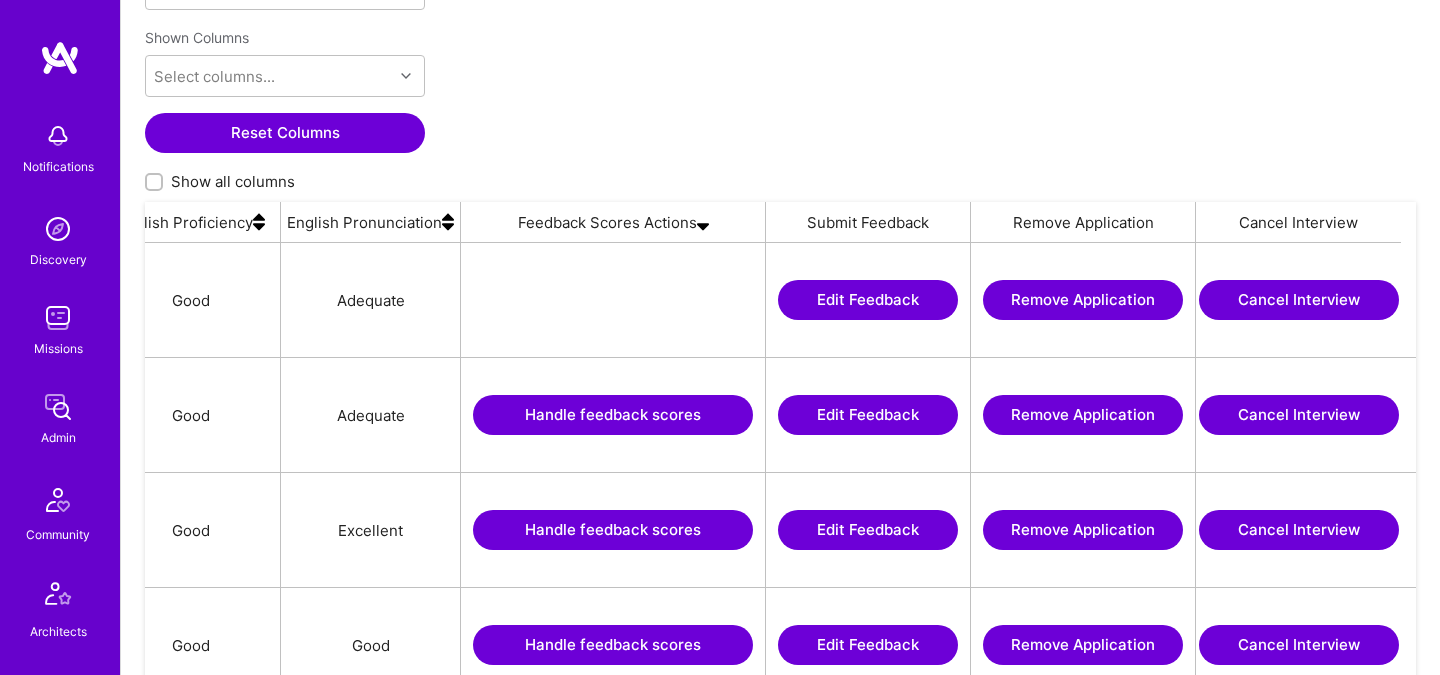 click on "Edit Feedback" at bounding box center (868, 415) 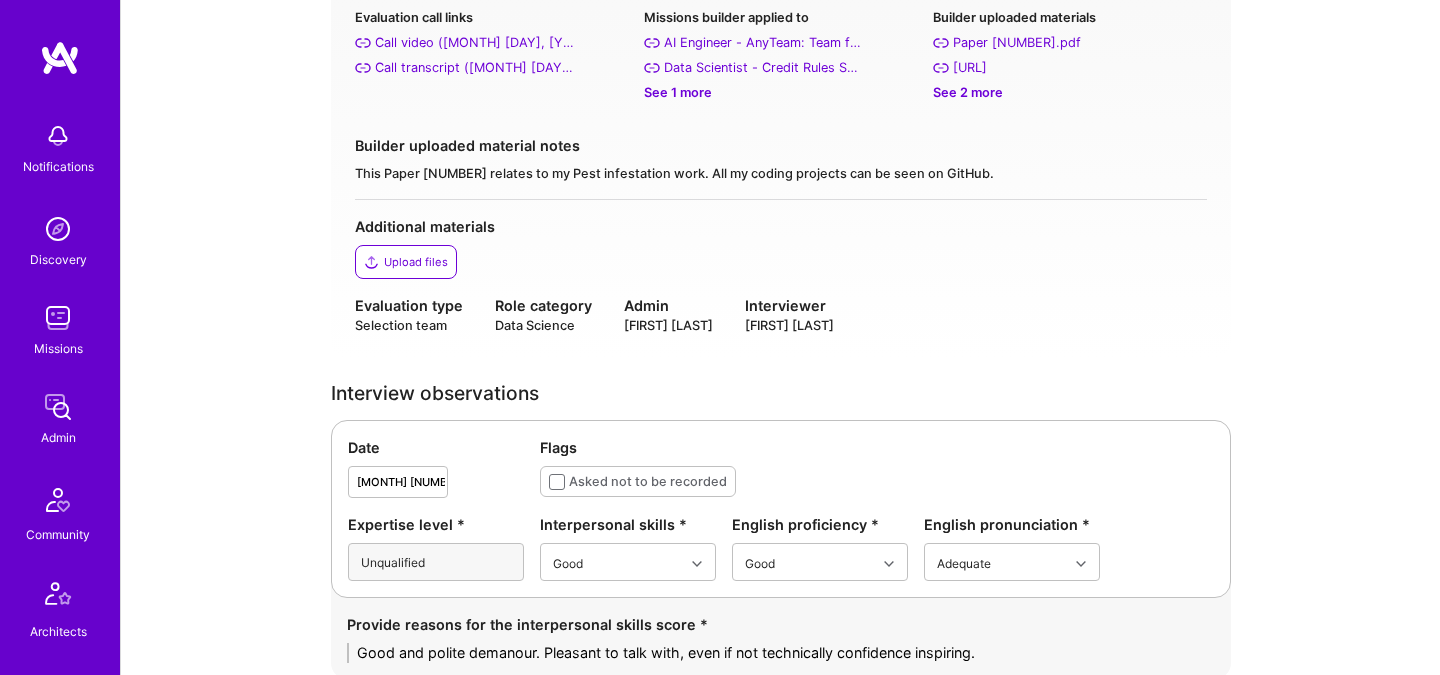 scroll, scrollTop: 0, scrollLeft: 0, axis: both 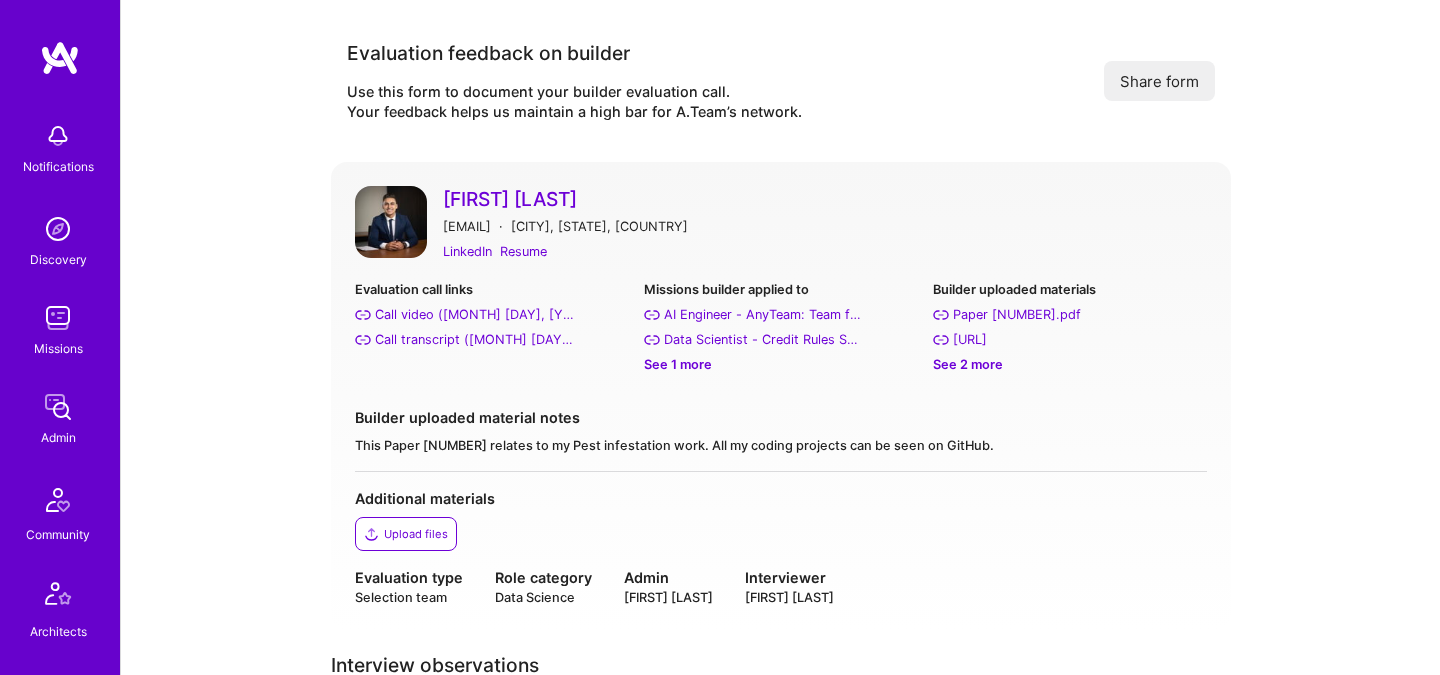 click on "Qasim Ali" at bounding box center [825, 199] 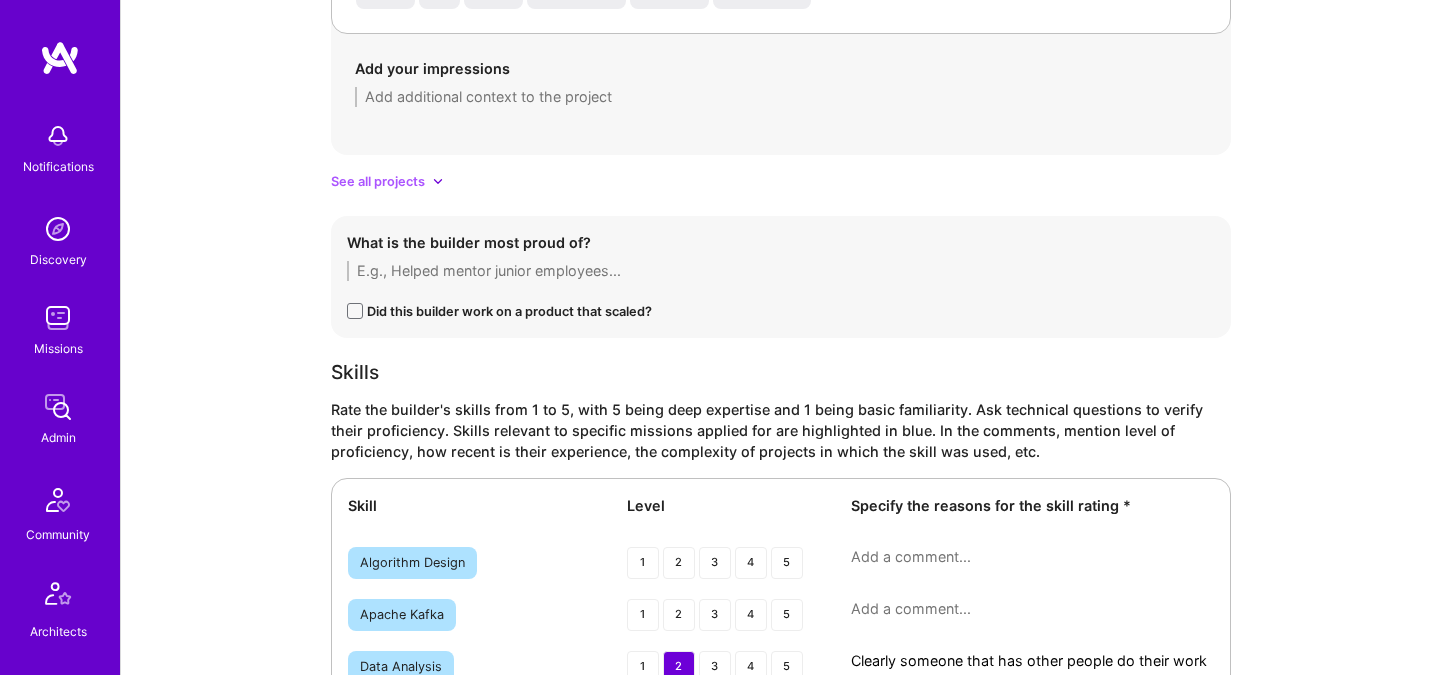 scroll, scrollTop: 2240, scrollLeft: 0, axis: vertical 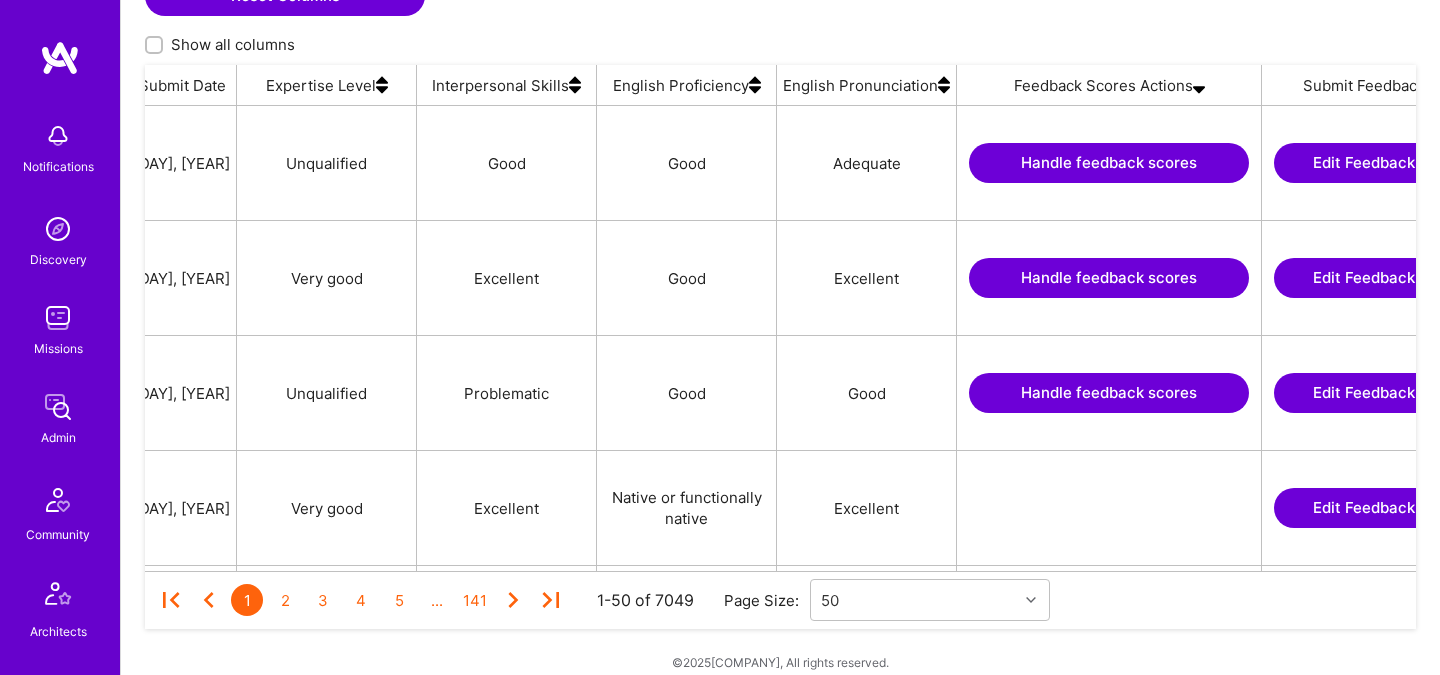 click on "Handle feedback scores" at bounding box center [1109, 163] 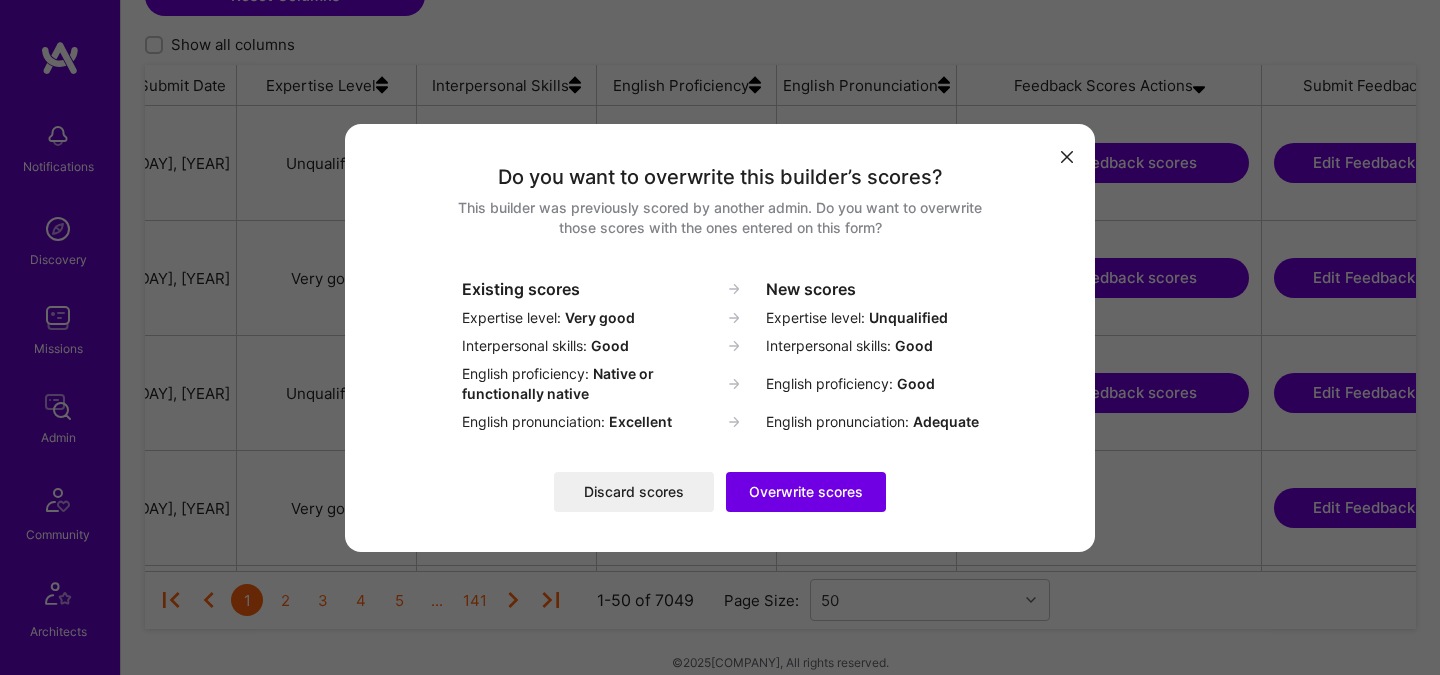click on "Discard scores" at bounding box center (634, 492) 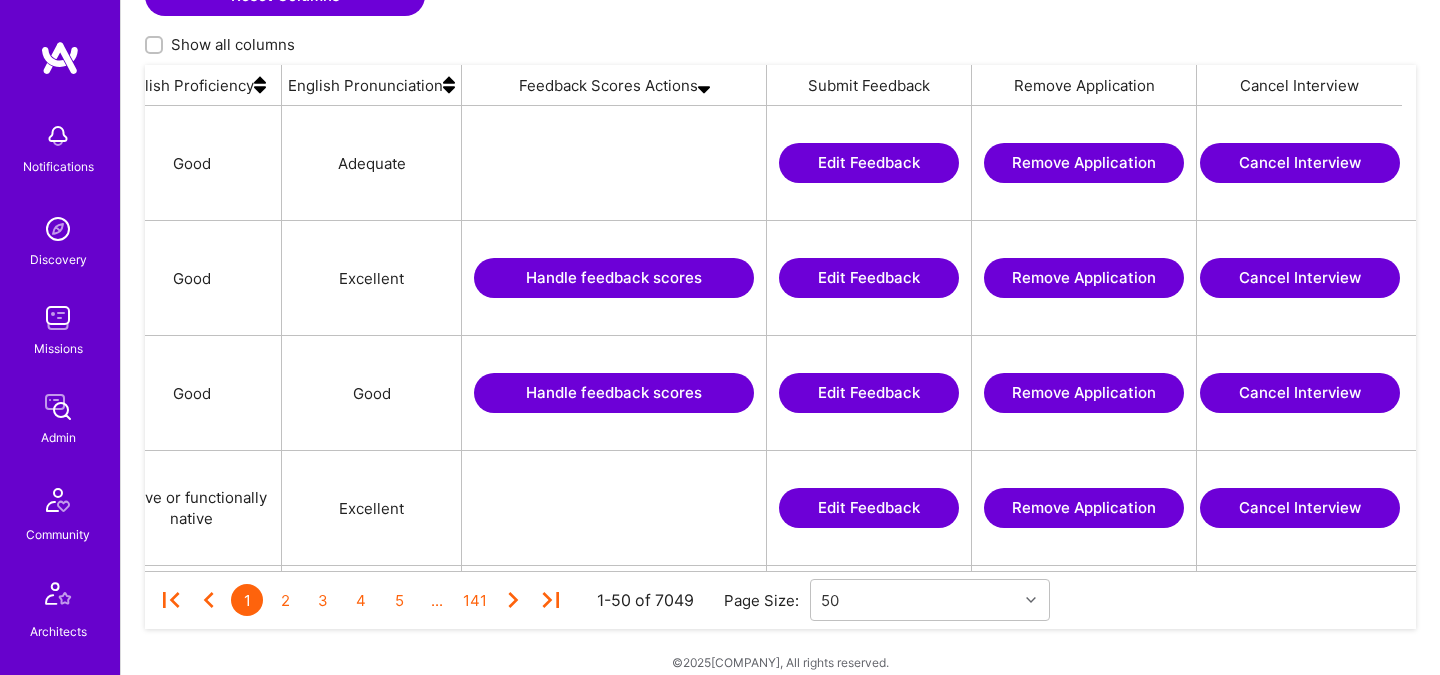 scroll, scrollTop: 0, scrollLeft: 2109, axis: horizontal 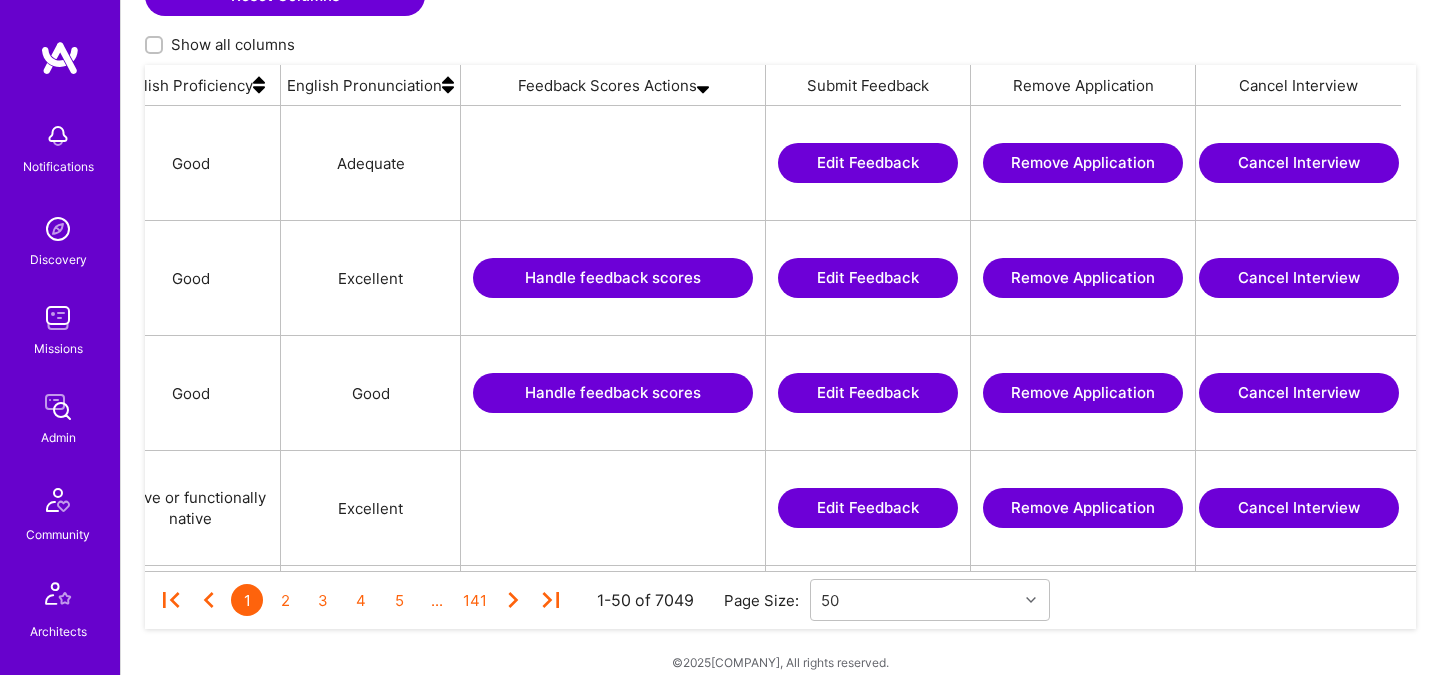 click on "Handle feedback scores" at bounding box center [613, 278] 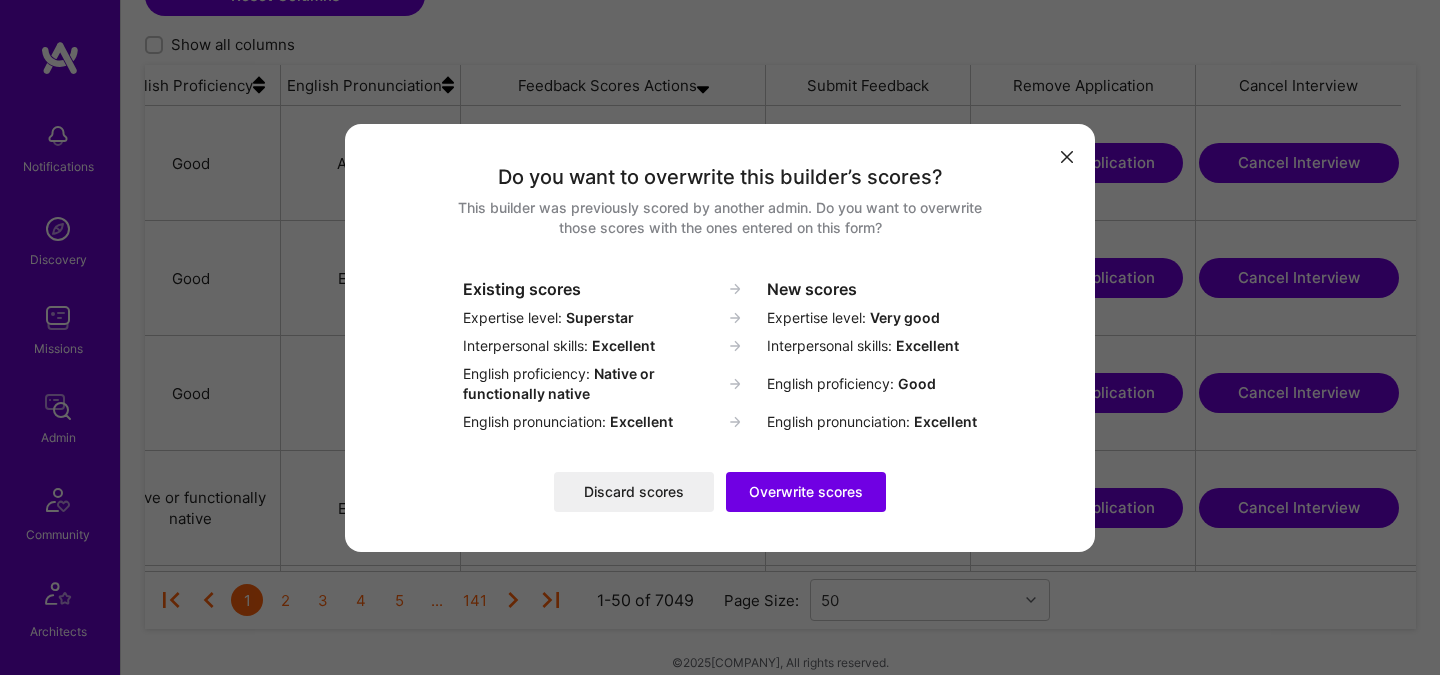 click on "Discard scores" at bounding box center (634, 492) 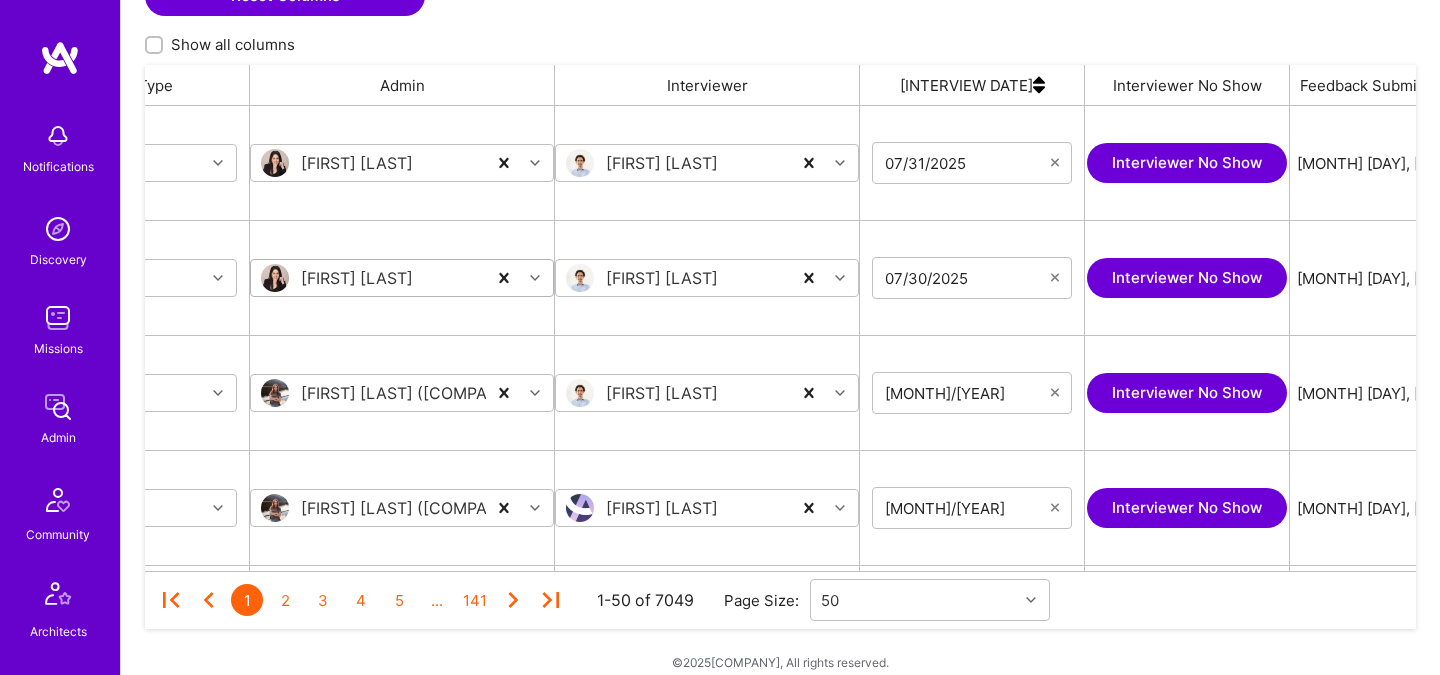 scroll, scrollTop: 0, scrollLeft: 0, axis: both 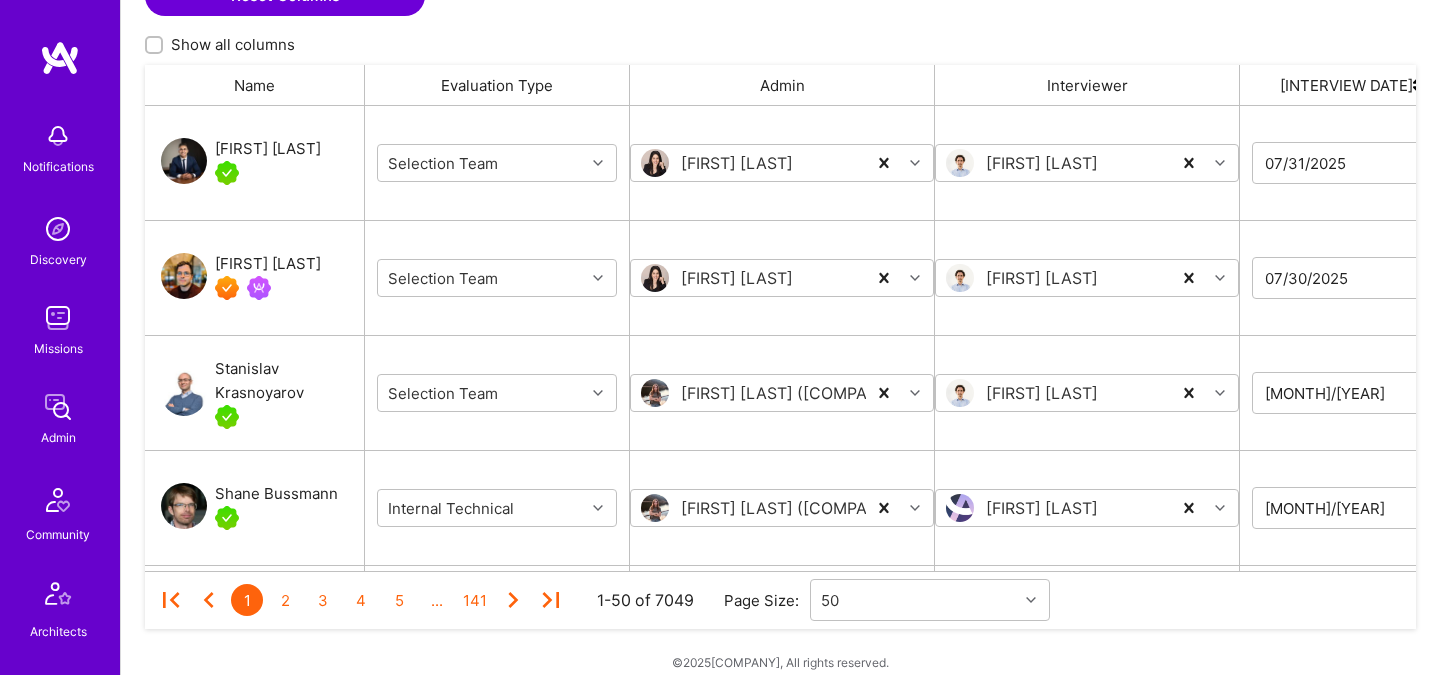 click on "[FIRST] [LAST]" at bounding box center [268, 264] 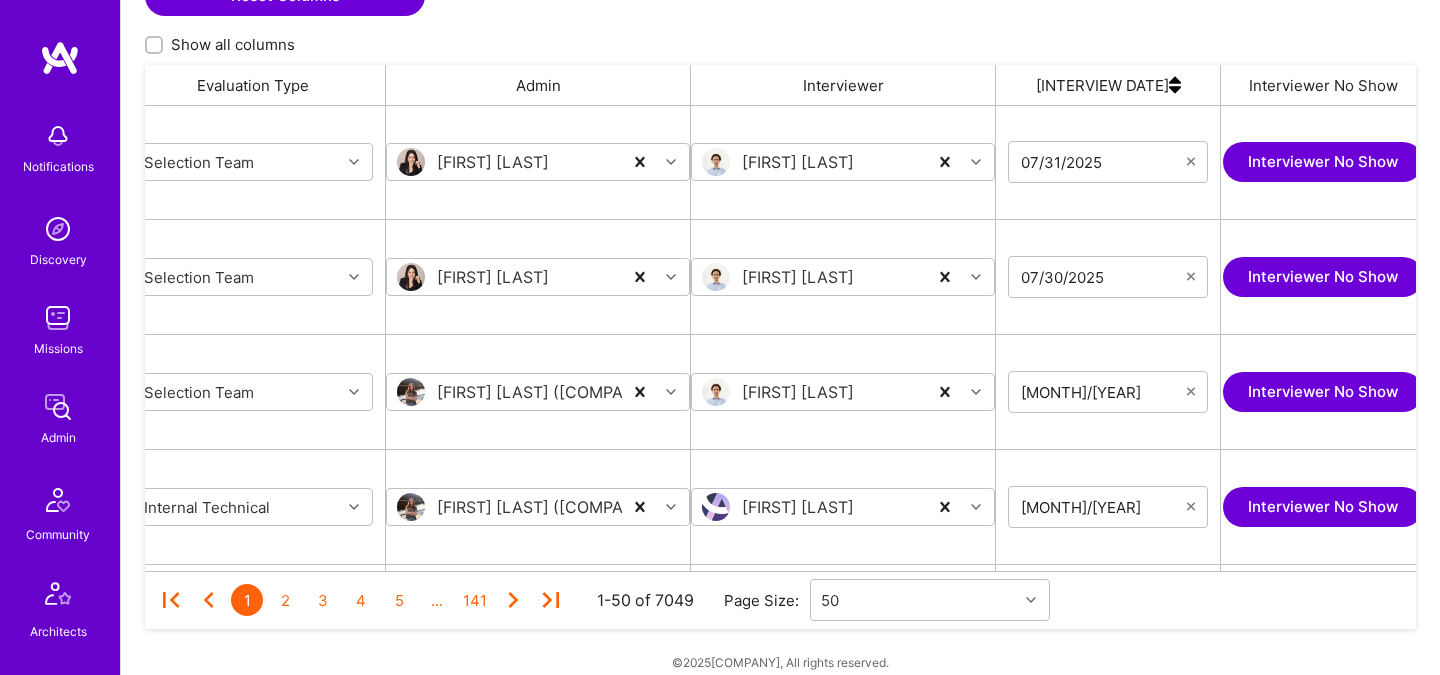 scroll, scrollTop: 0, scrollLeft: 0, axis: both 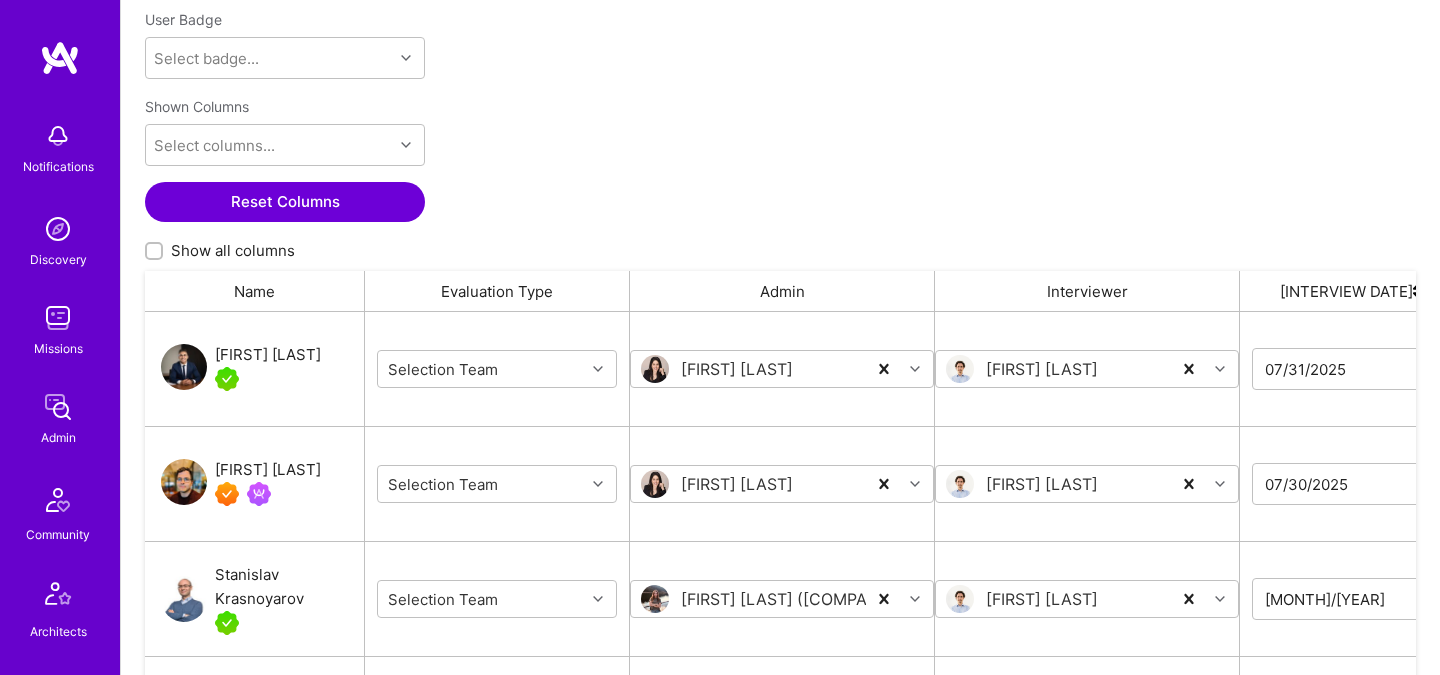 click on "[FIRST] [LAST]" at bounding box center (268, 470) 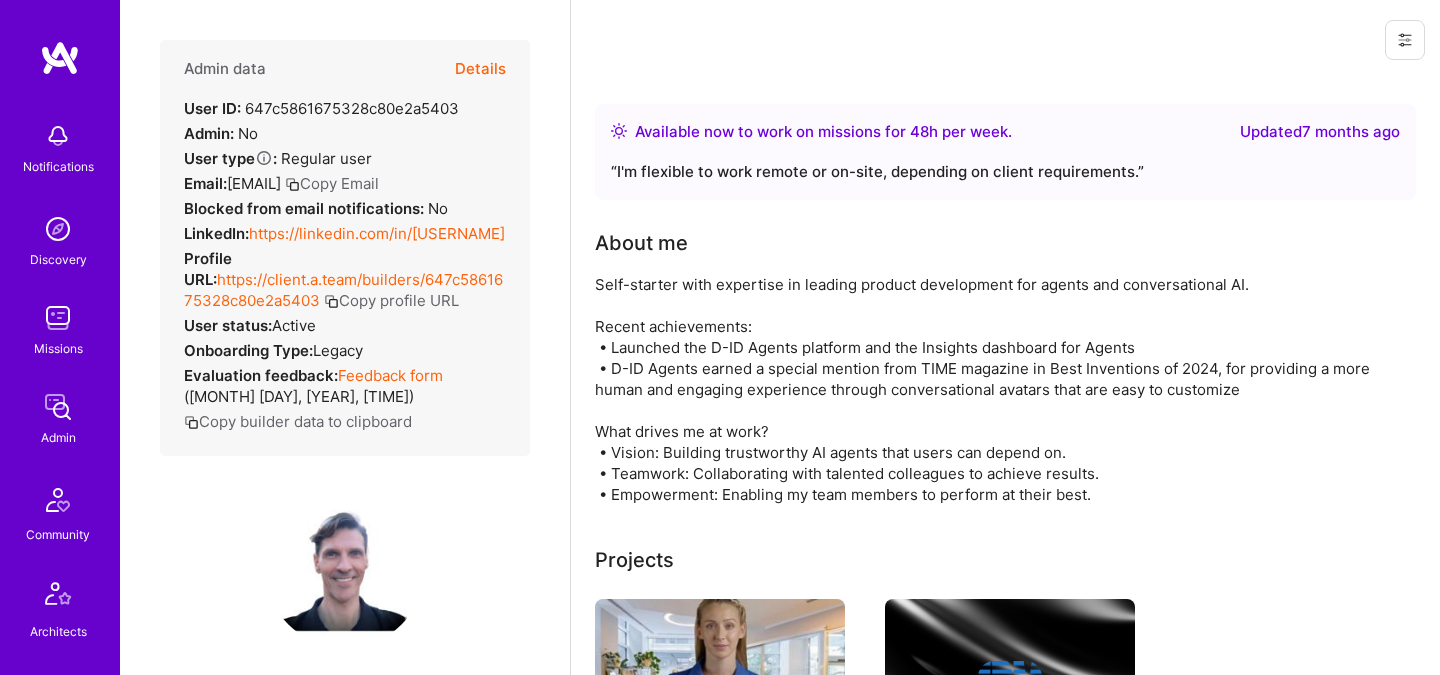 scroll, scrollTop: 0, scrollLeft: 0, axis: both 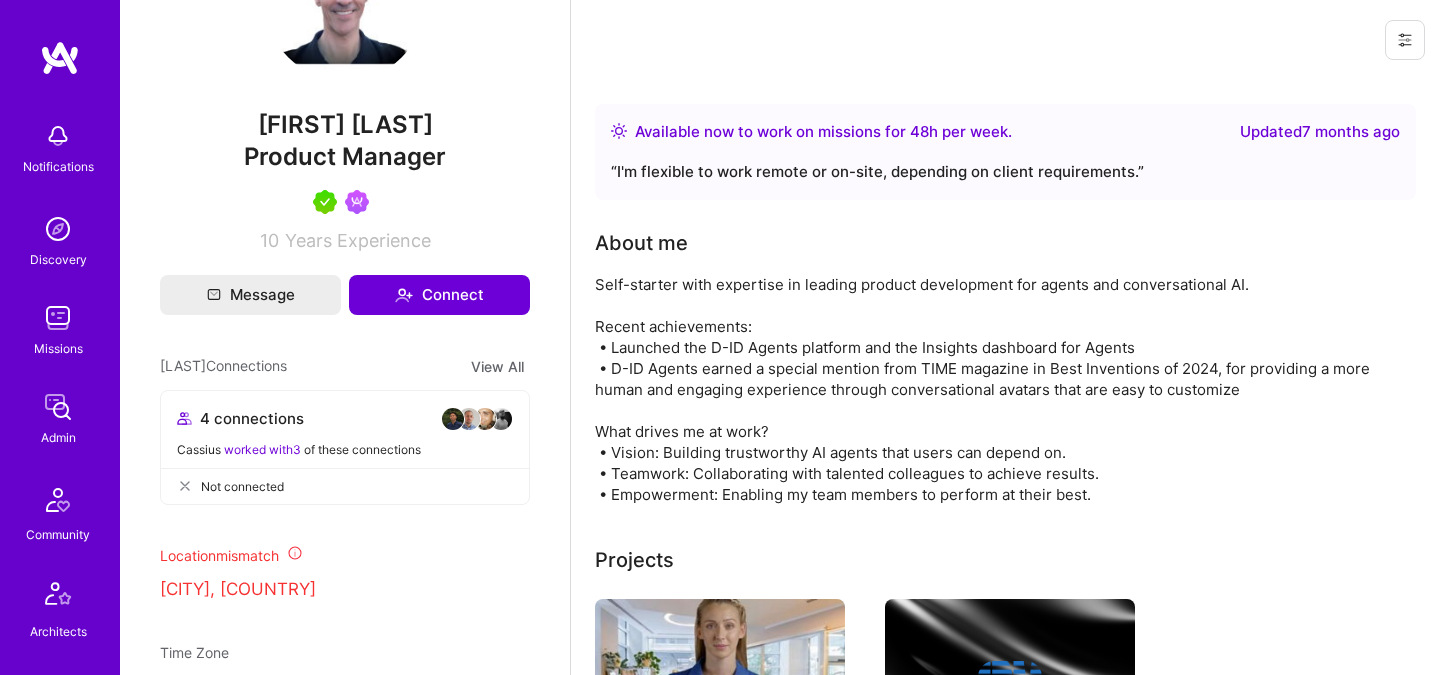 click on "Product Manager" at bounding box center (345, 157) 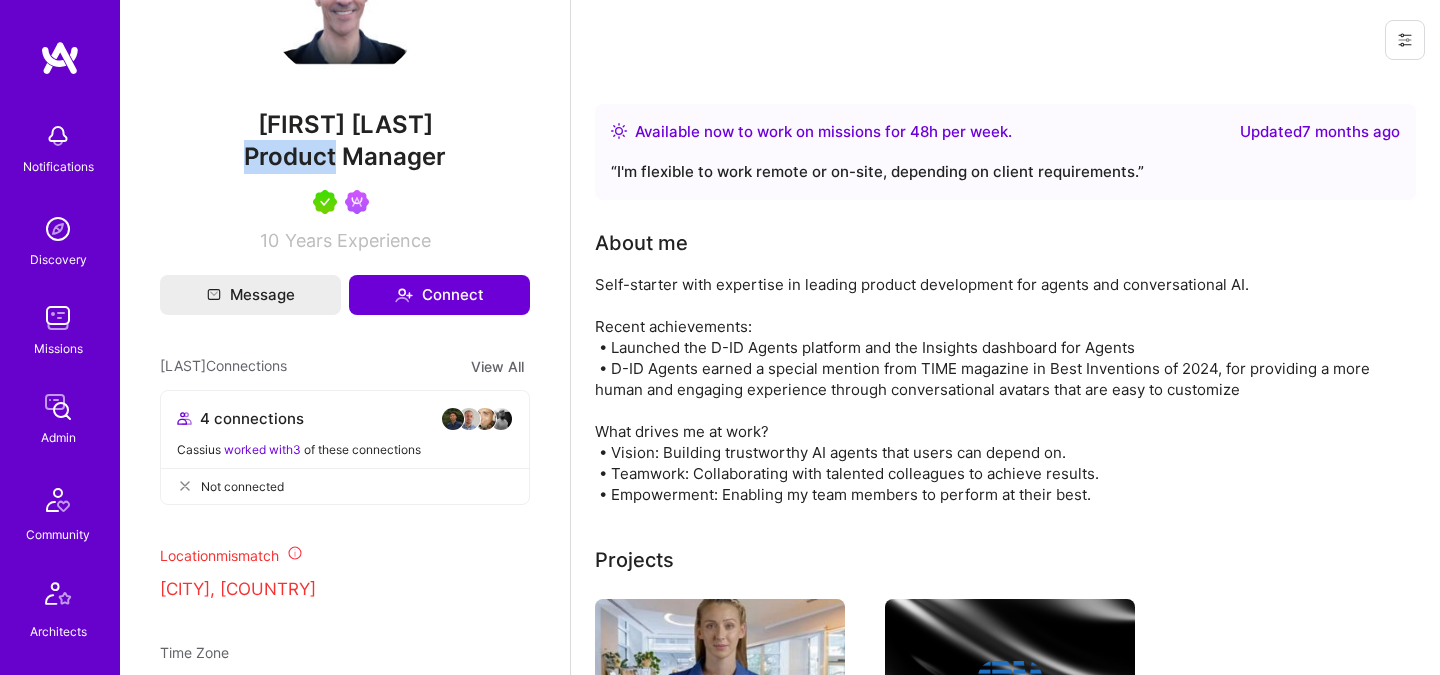 click on "Product Manager" at bounding box center [345, 157] 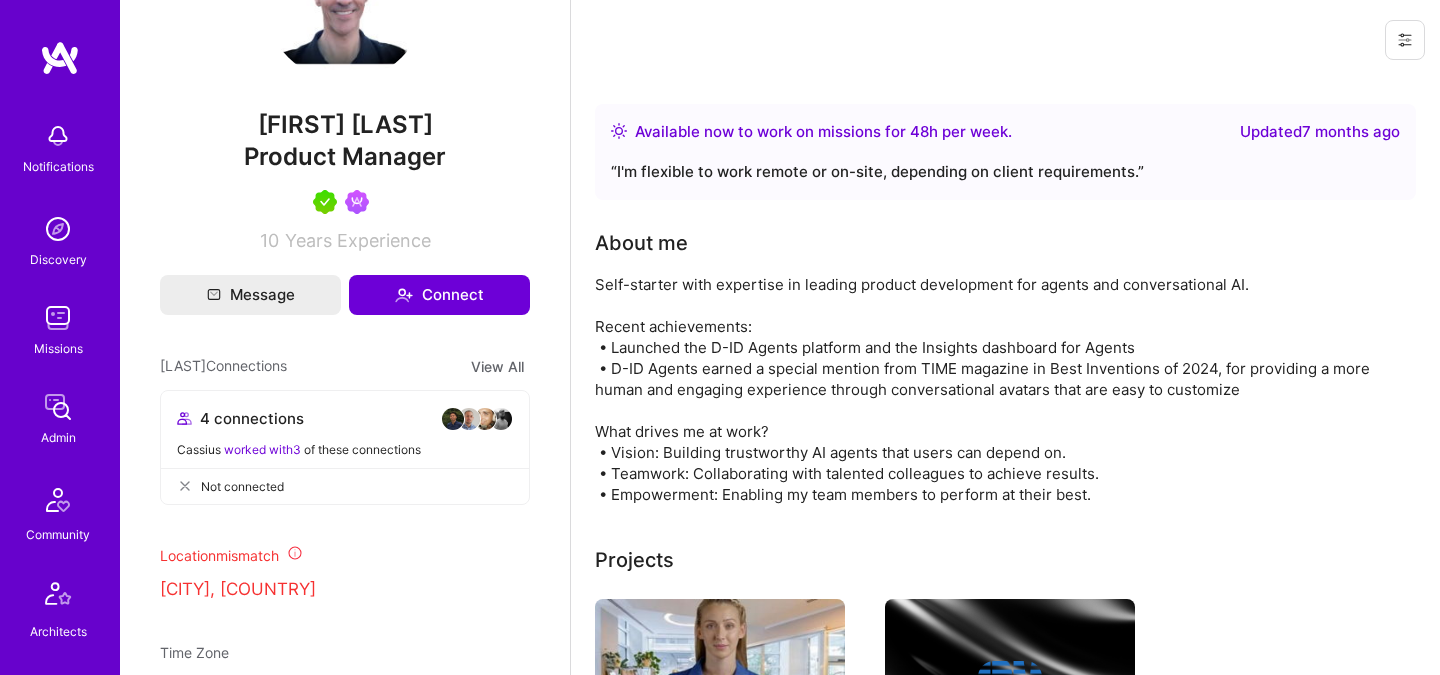 click on "Cassius D'Helon" at bounding box center [345, 125] 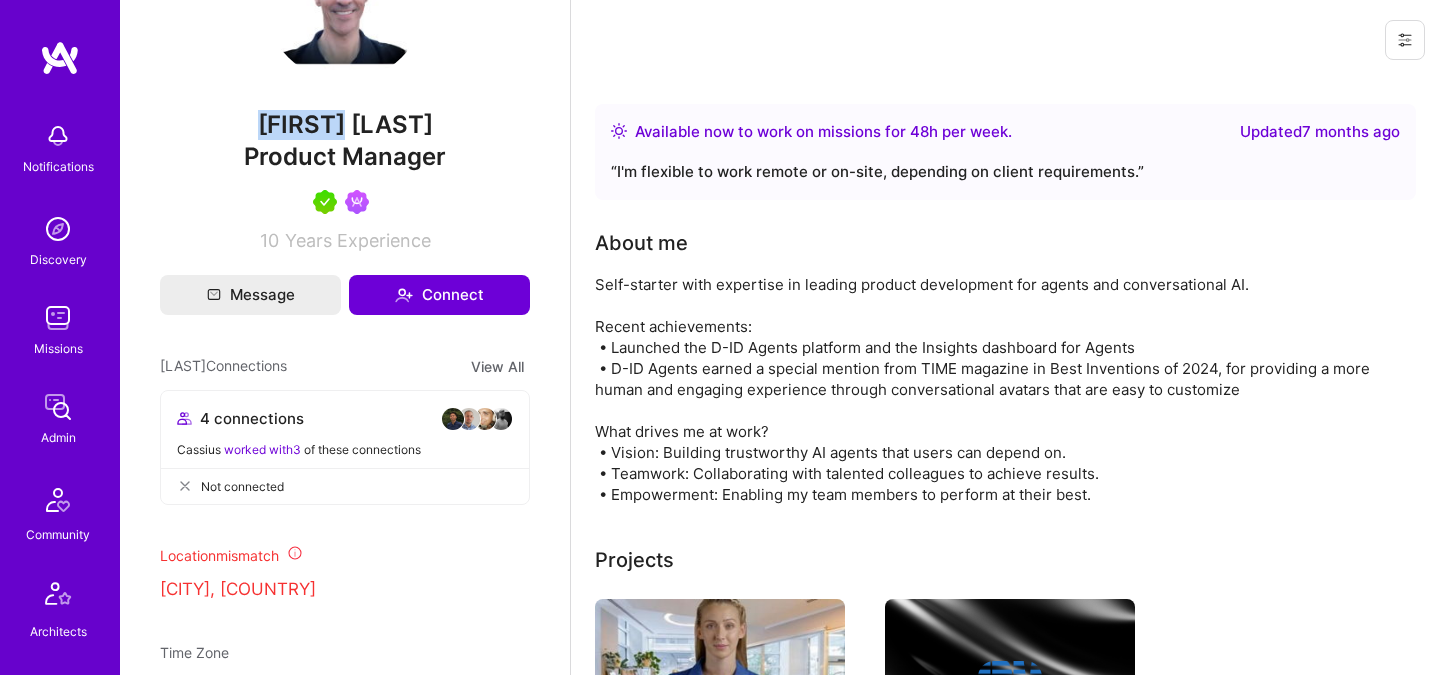 click on "Cassius D'Helon" at bounding box center [345, 125] 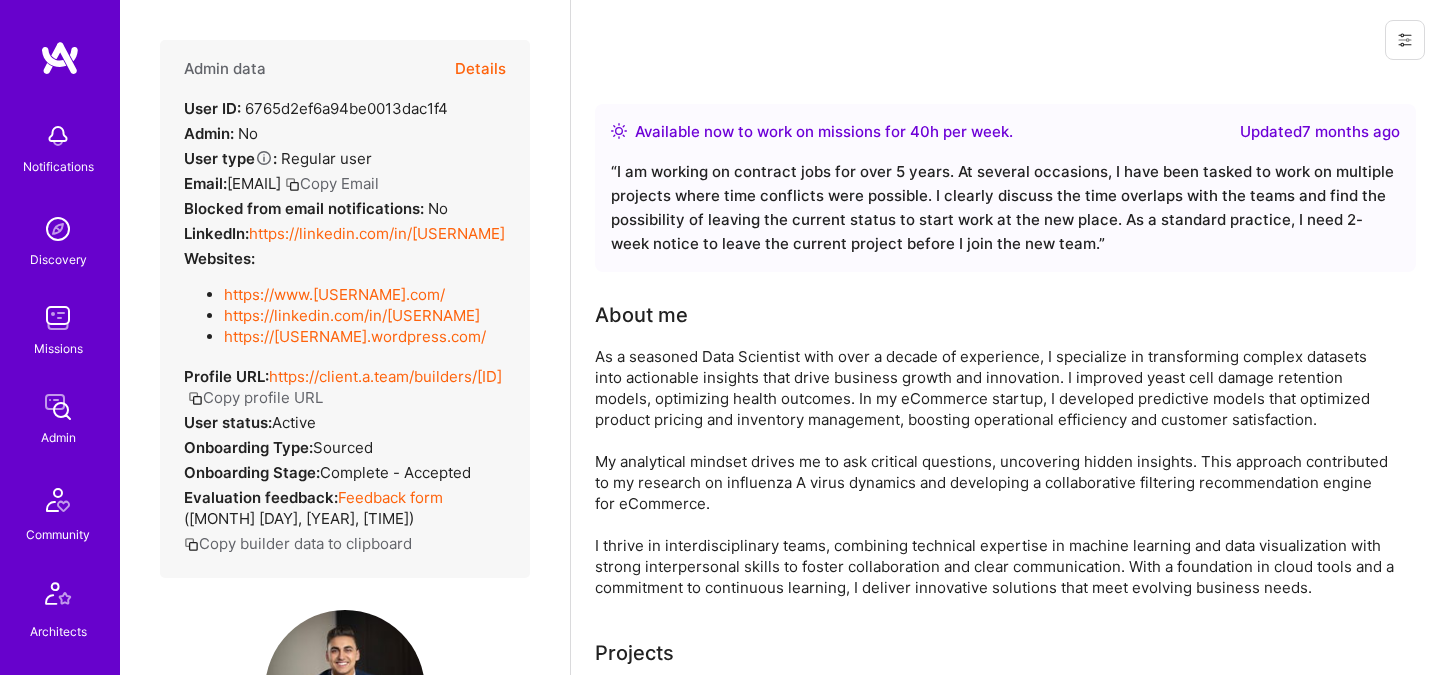 scroll, scrollTop: 0, scrollLeft: 0, axis: both 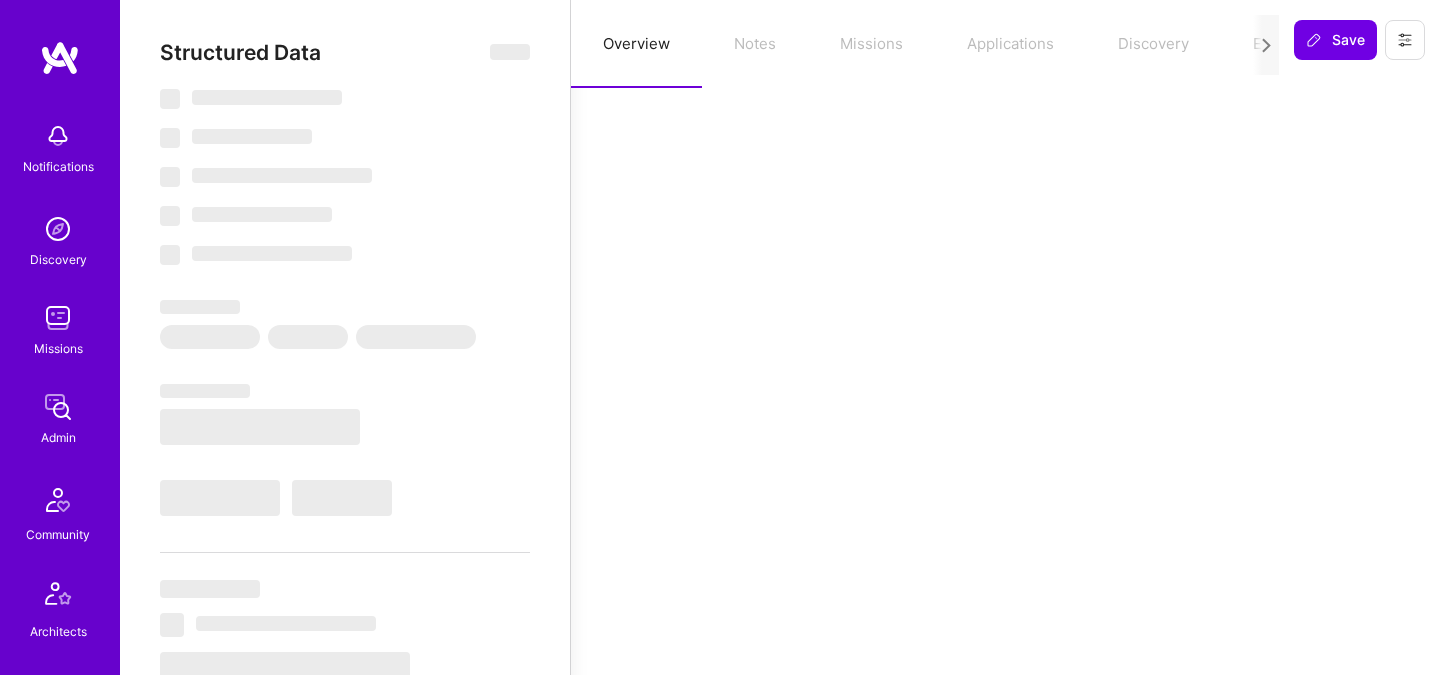 select on "Right Now" 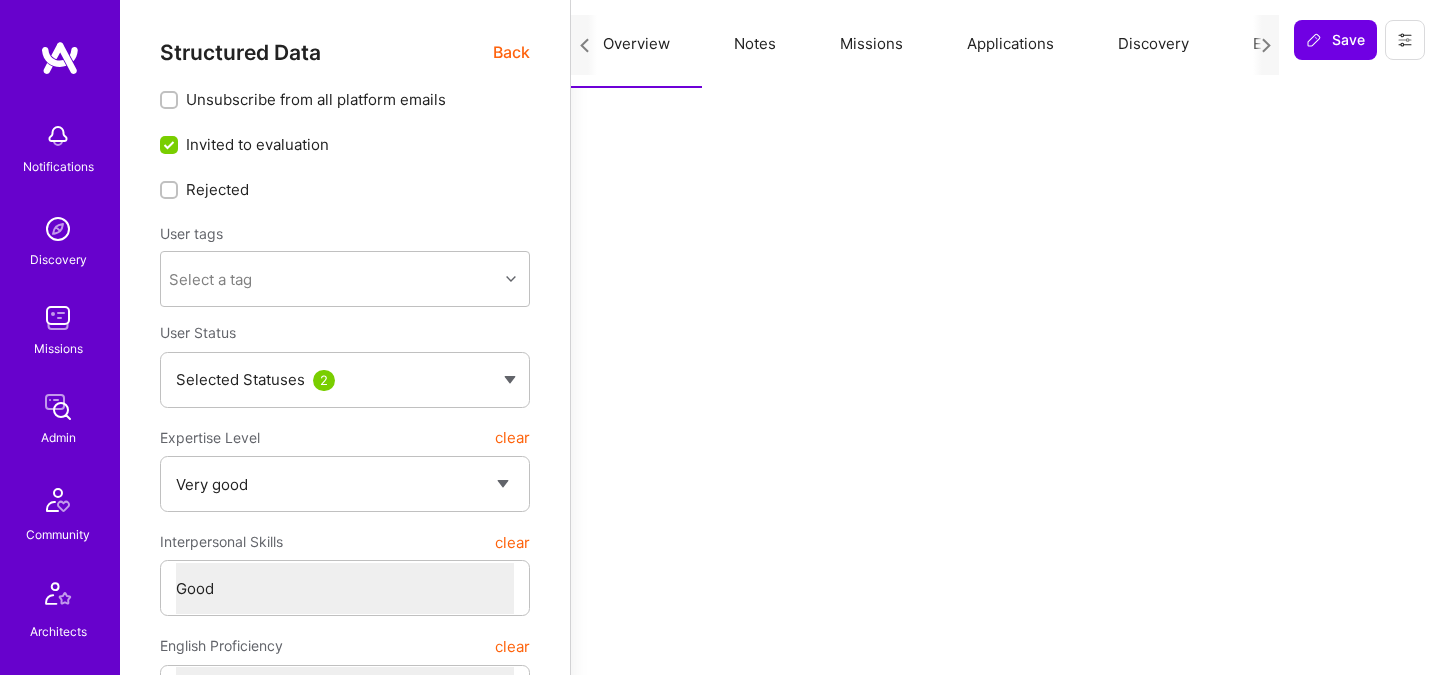 scroll, scrollTop: 0, scrollLeft: 76, axis: horizontal 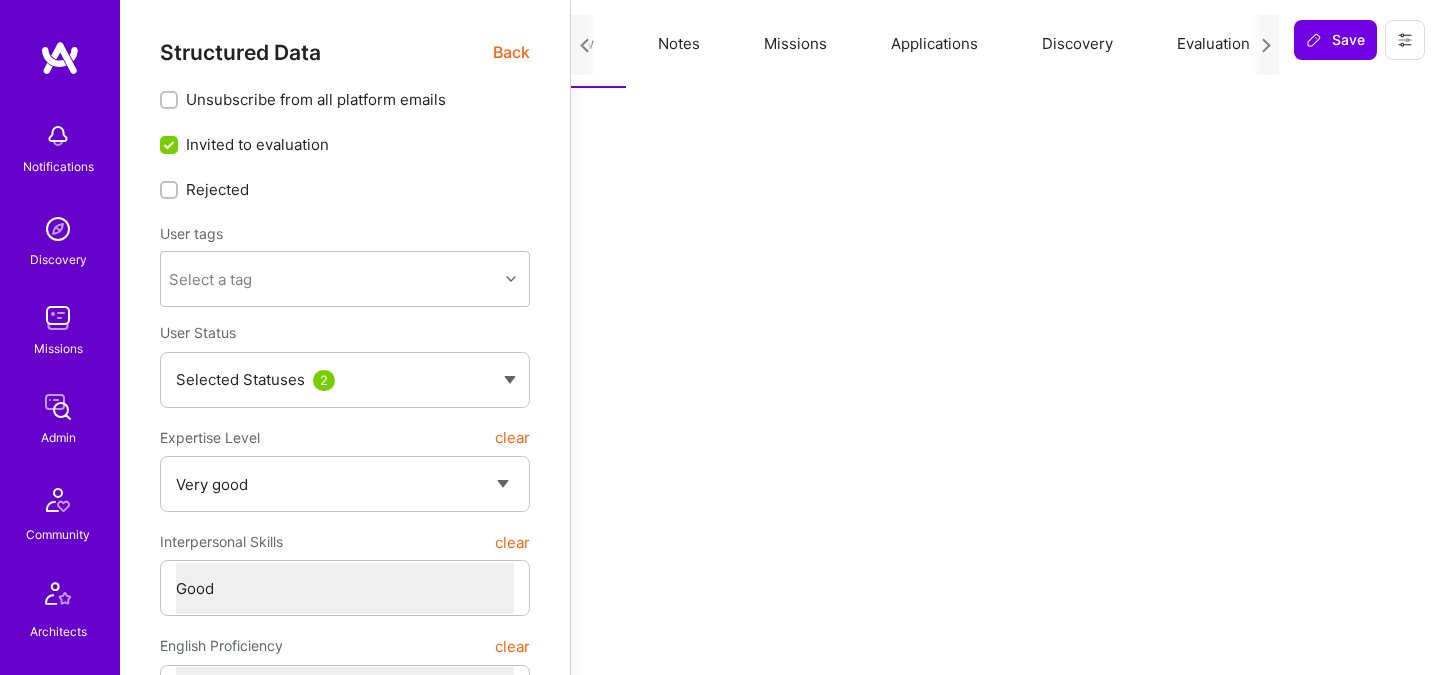 click on "Evaluation" at bounding box center (1213, 44) 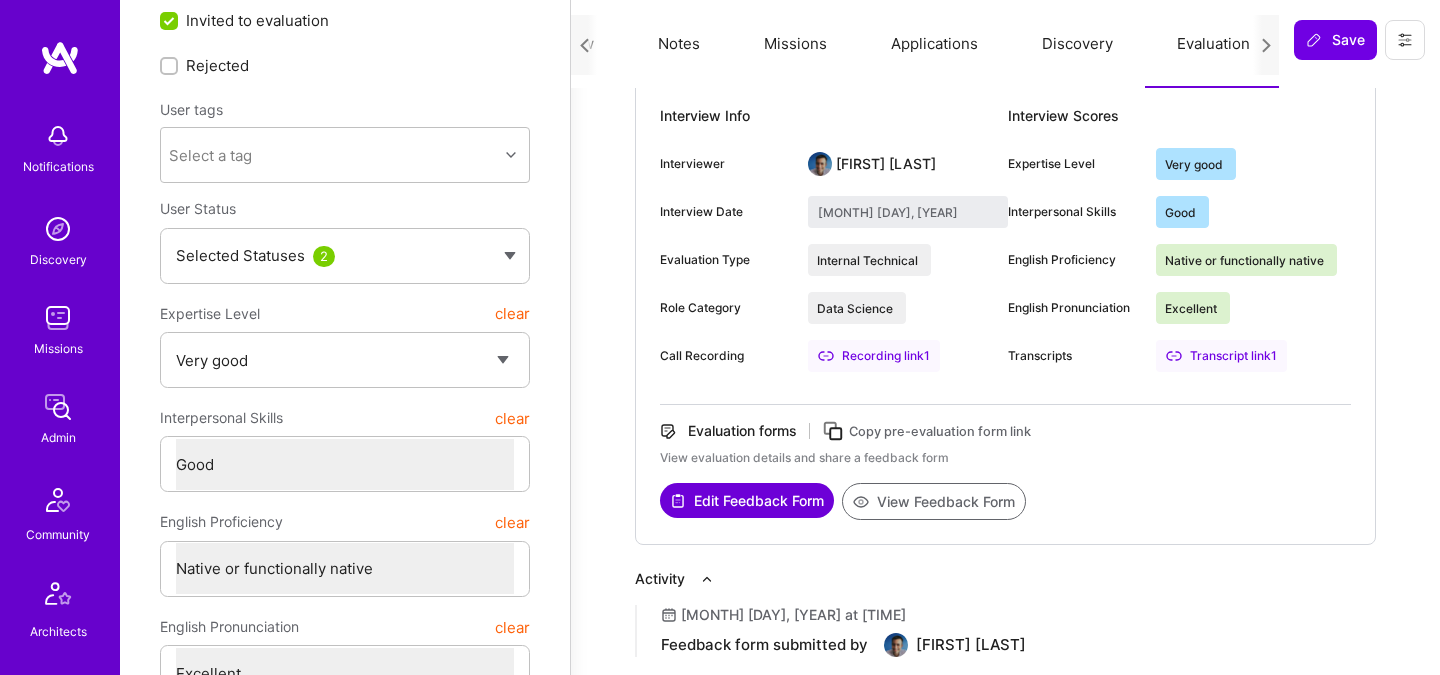 scroll, scrollTop: 0, scrollLeft: 0, axis: both 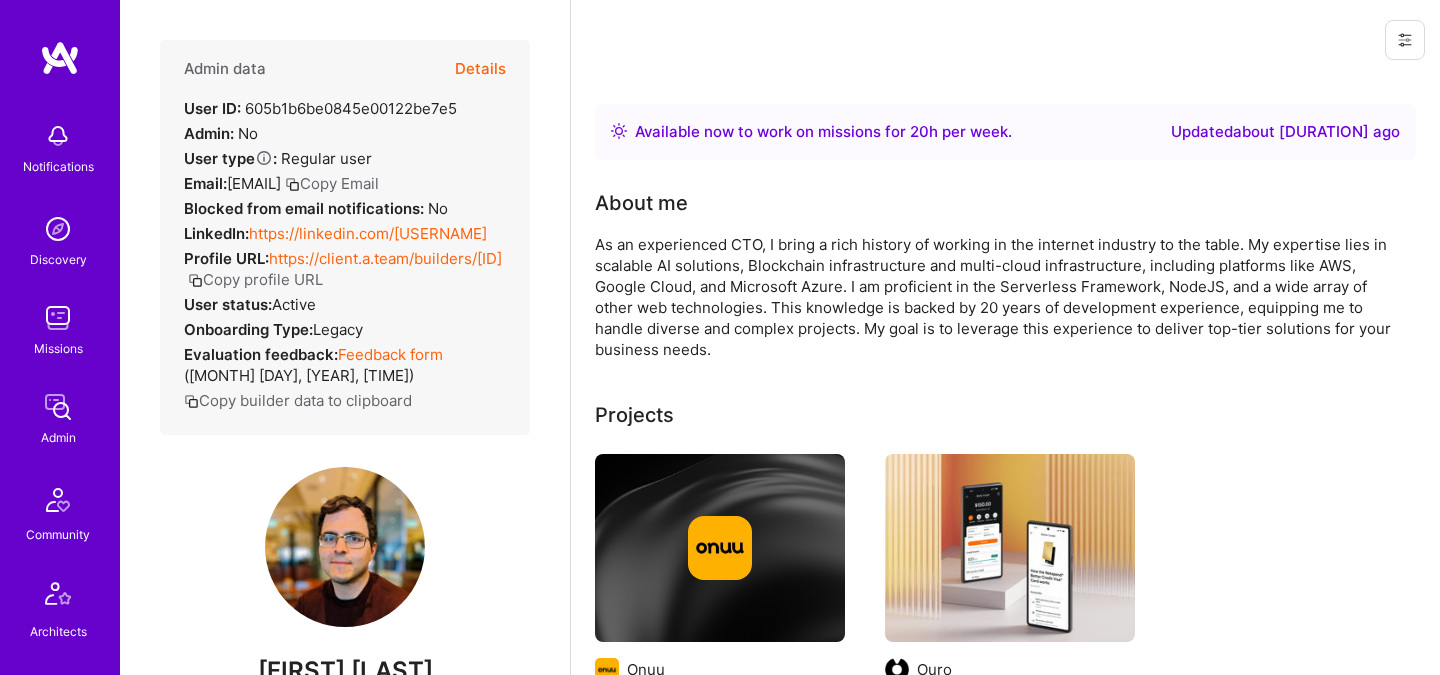 click on "Details" at bounding box center (480, 69) 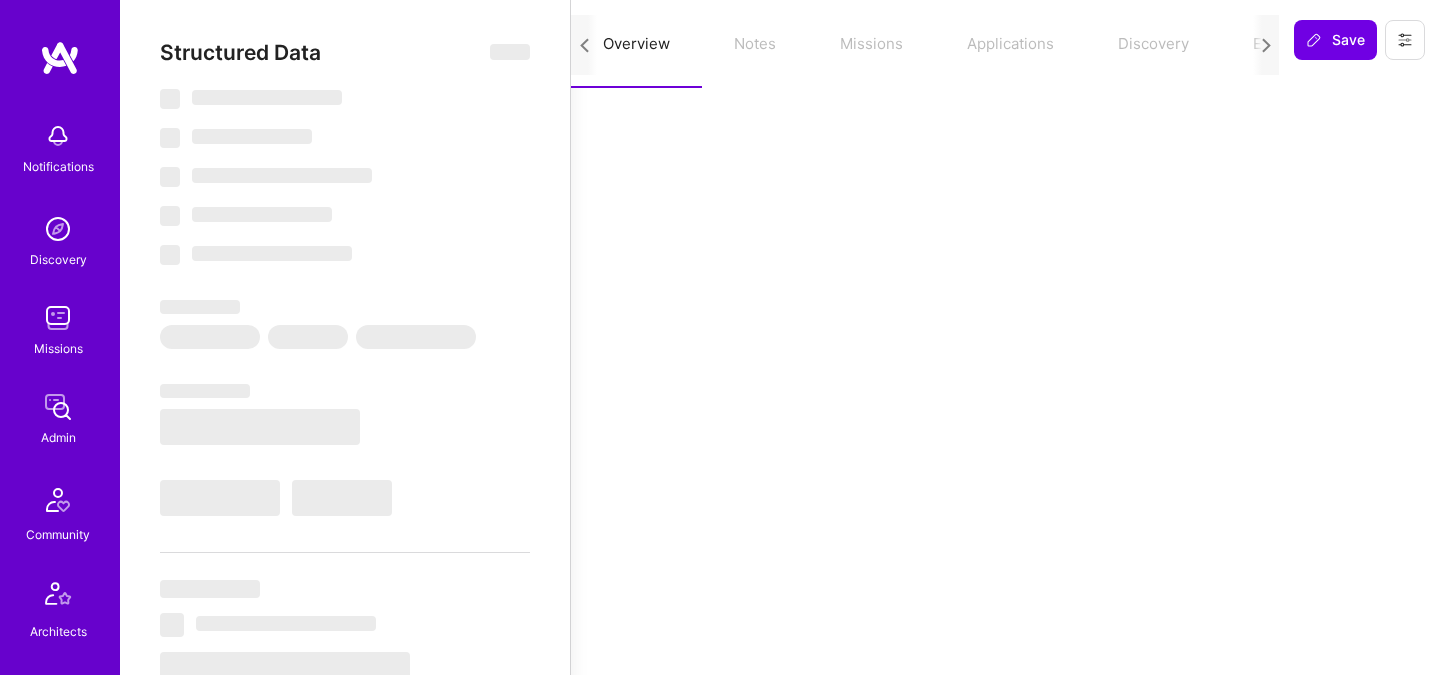scroll, scrollTop: 0, scrollLeft: 76, axis: horizontal 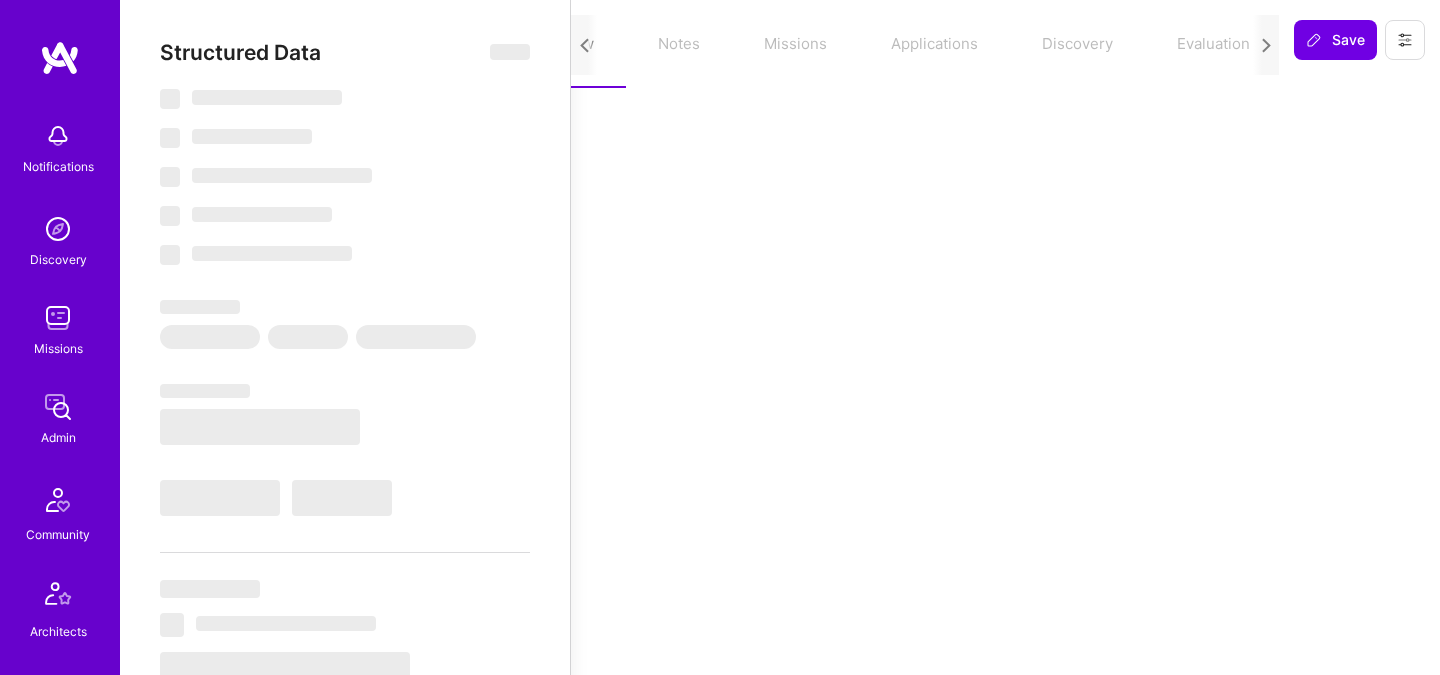 click on "Overview Notes Missions Applications Discovery Evaluation" at bounding box center (925, 44) 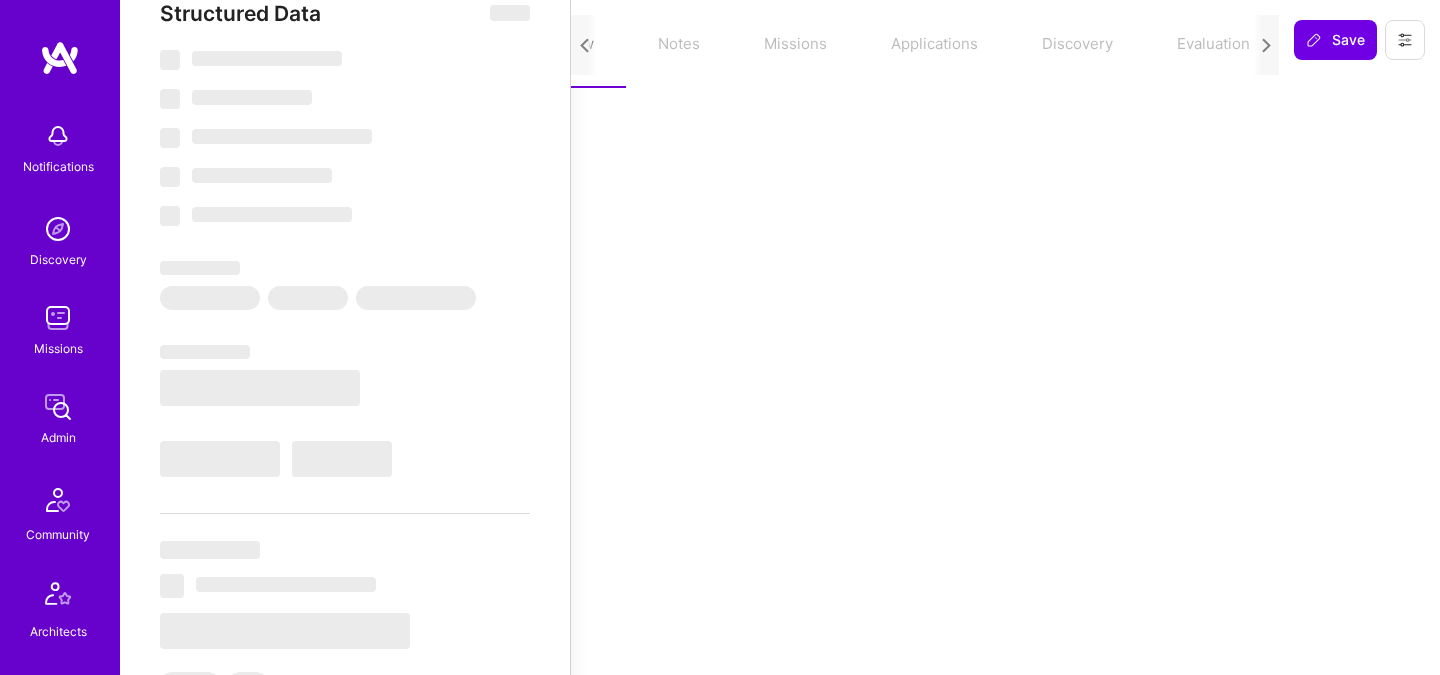 scroll, scrollTop: 99, scrollLeft: 0, axis: vertical 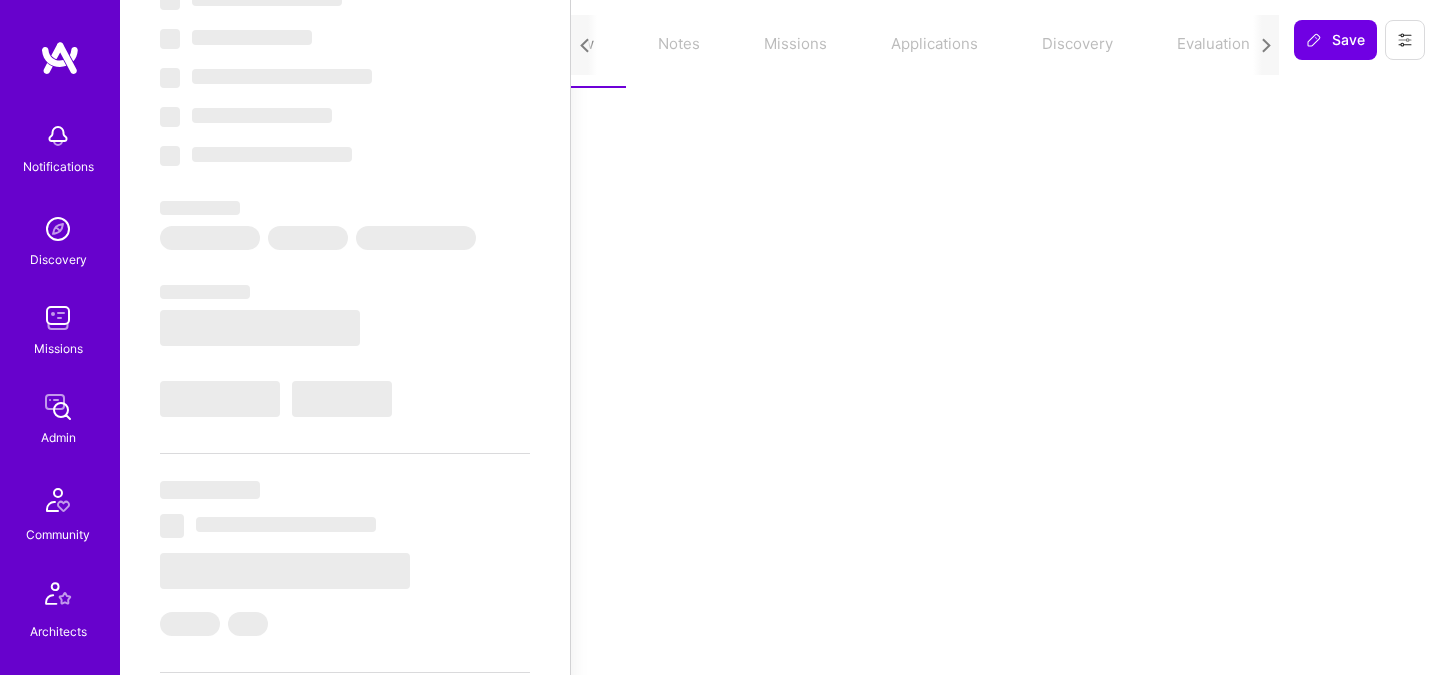select on "Right Now" 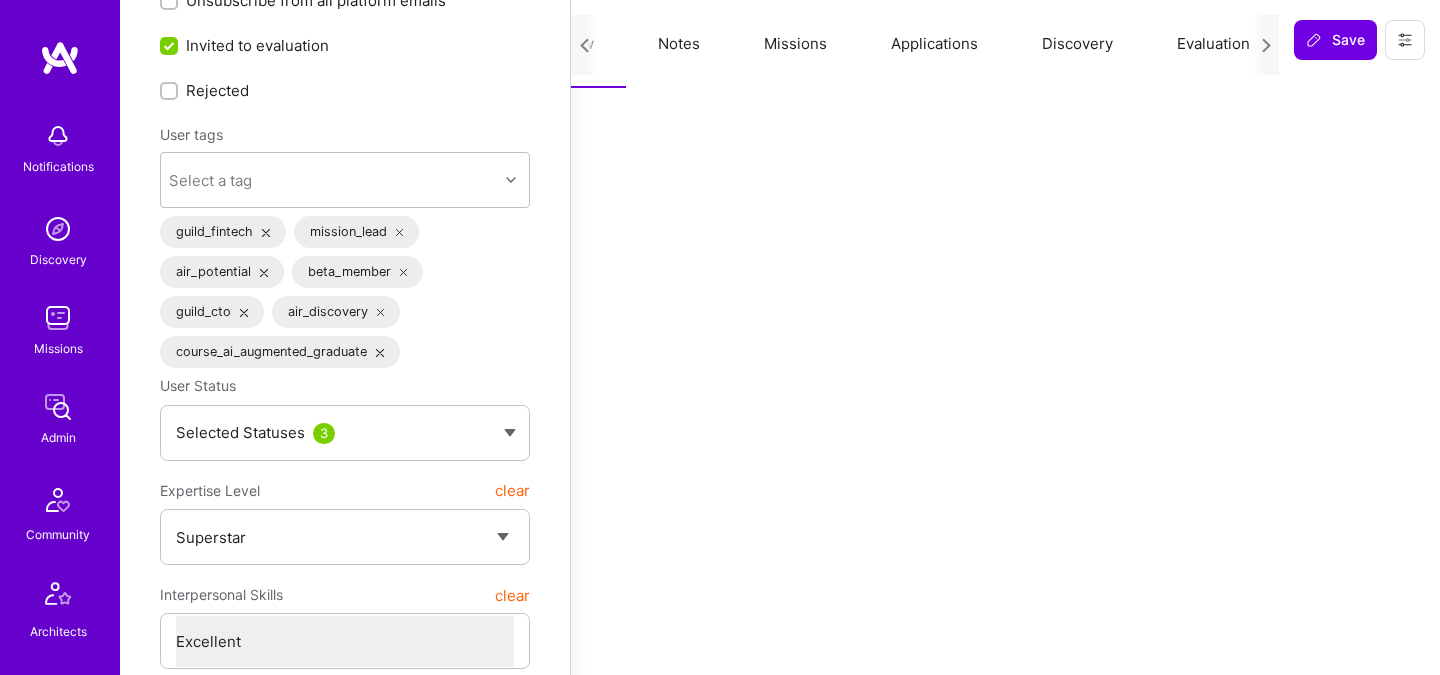 scroll, scrollTop: 0, scrollLeft: 0, axis: both 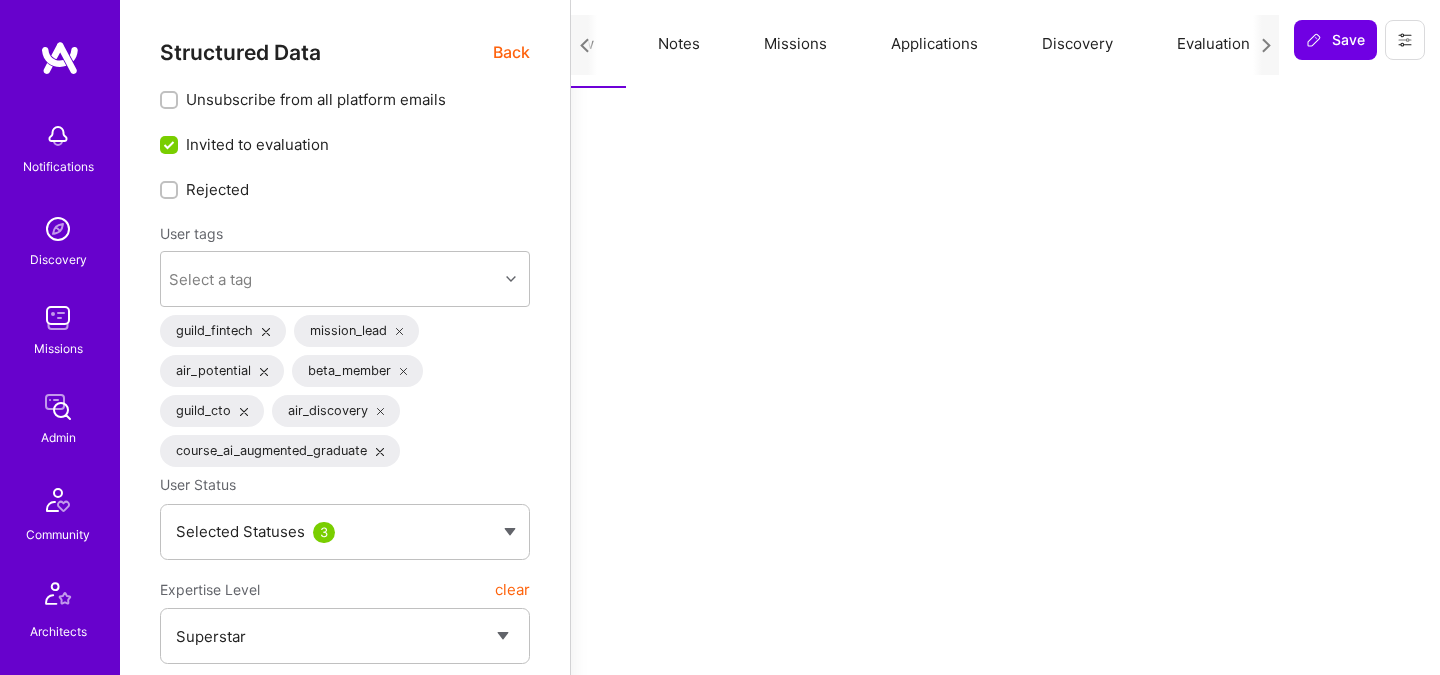 click on "Evaluation" at bounding box center [1213, 44] 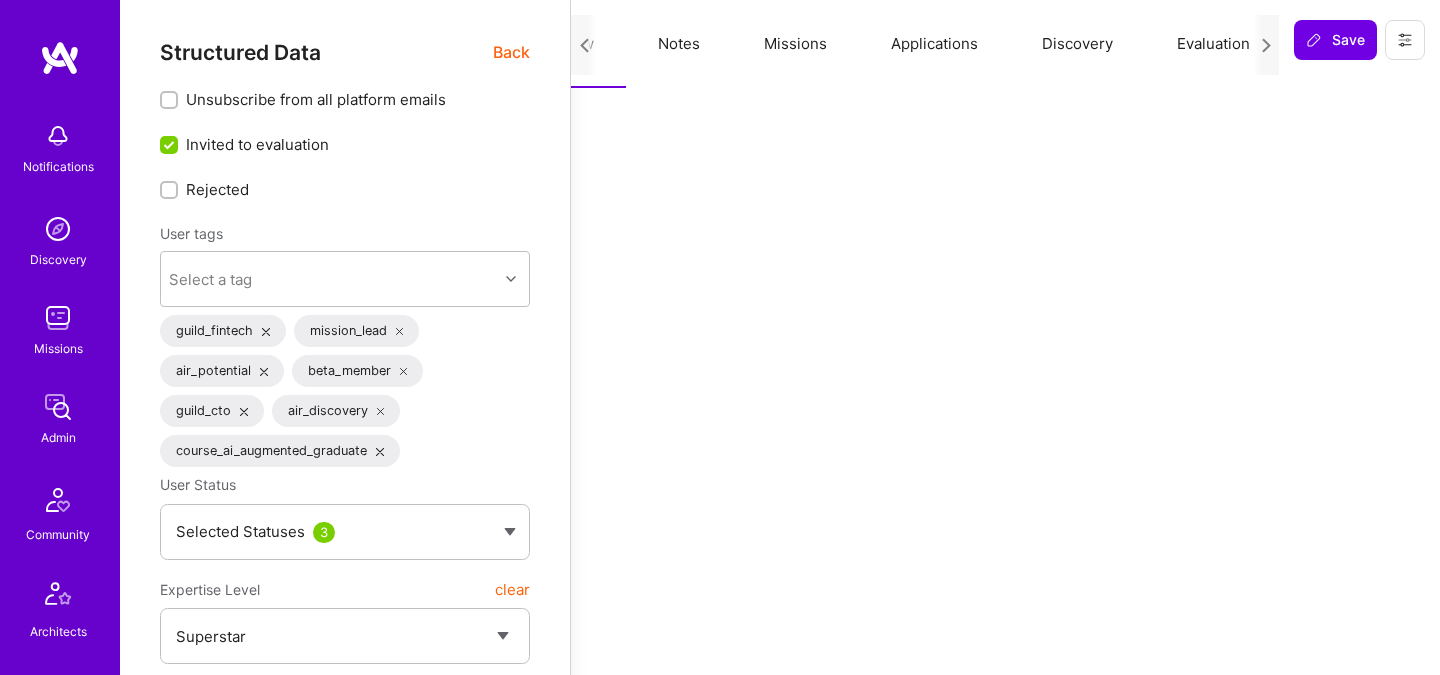scroll, scrollTop: 0, scrollLeft: 27, axis: horizontal 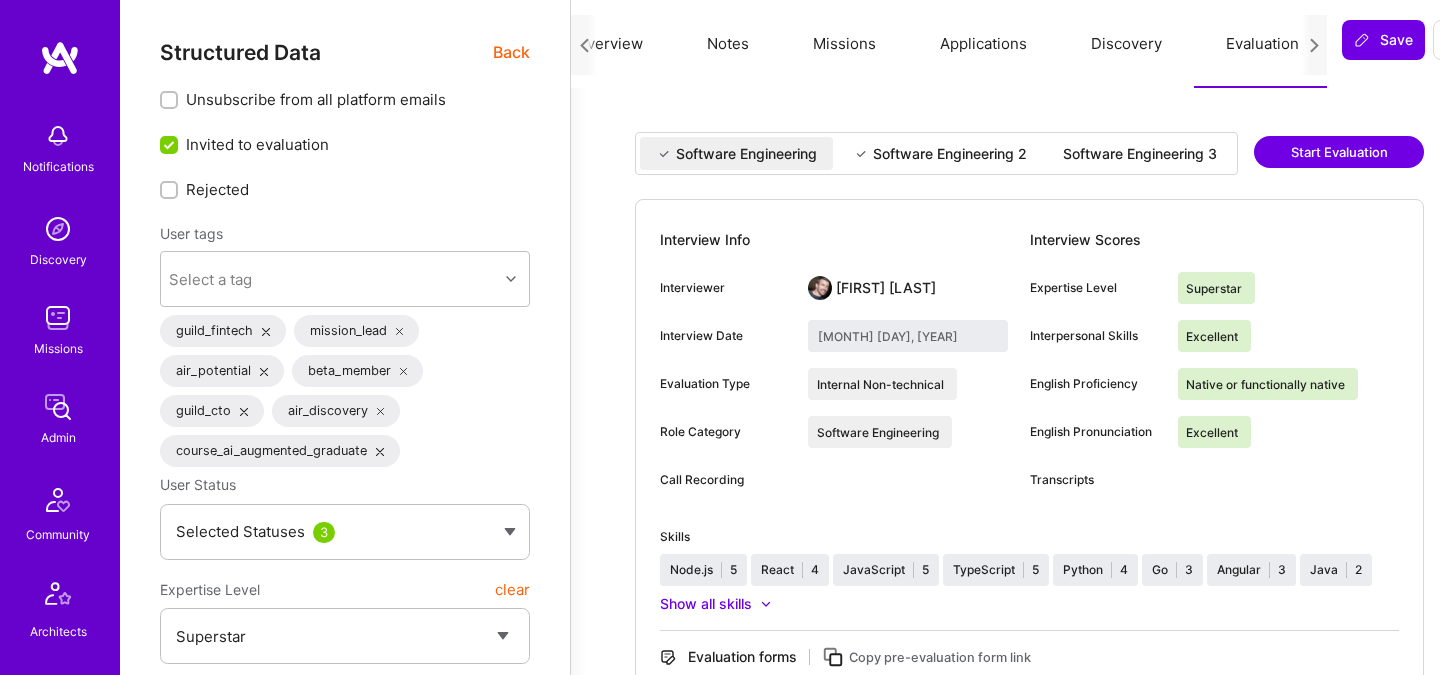 click on "Software Engineering 2" at bounding box center [950, 154] 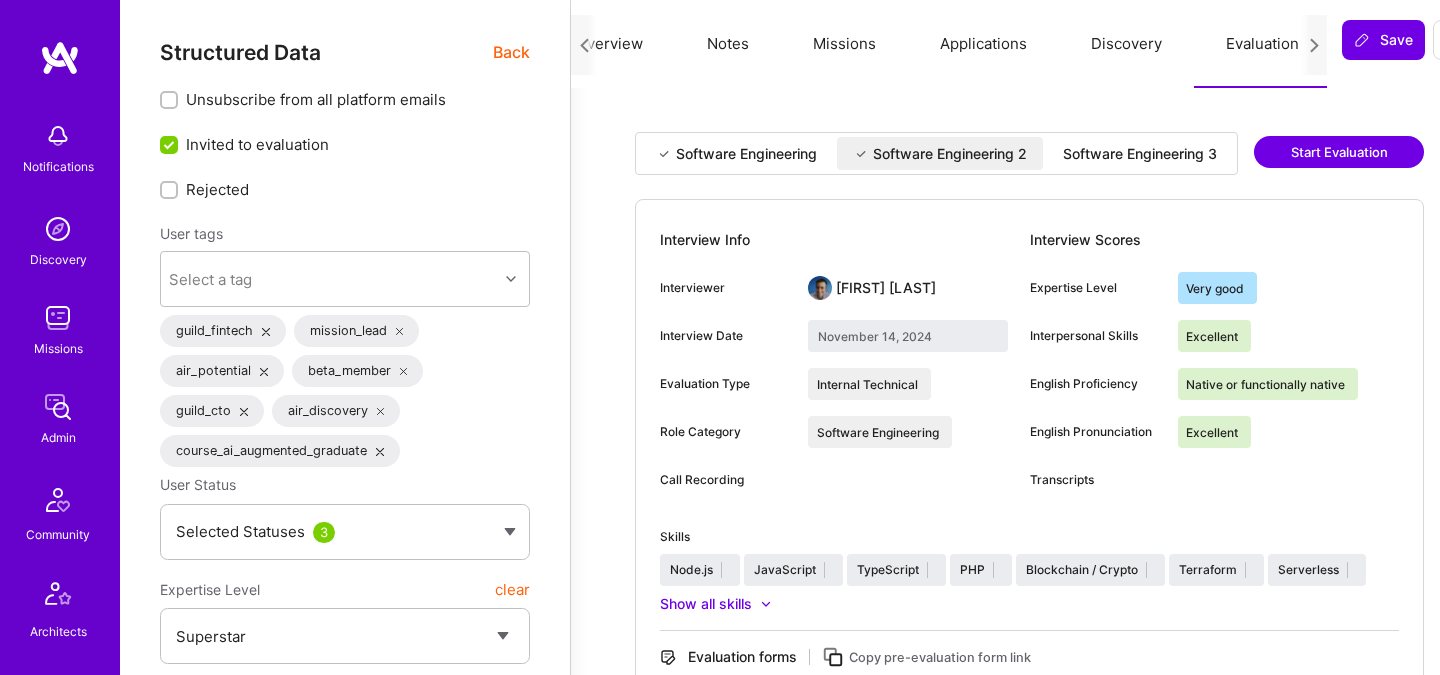 click on "Software Engineering Software Engineering 2 Software Engineering 3 Start Evaluation" at bounding box center (1029, 165) 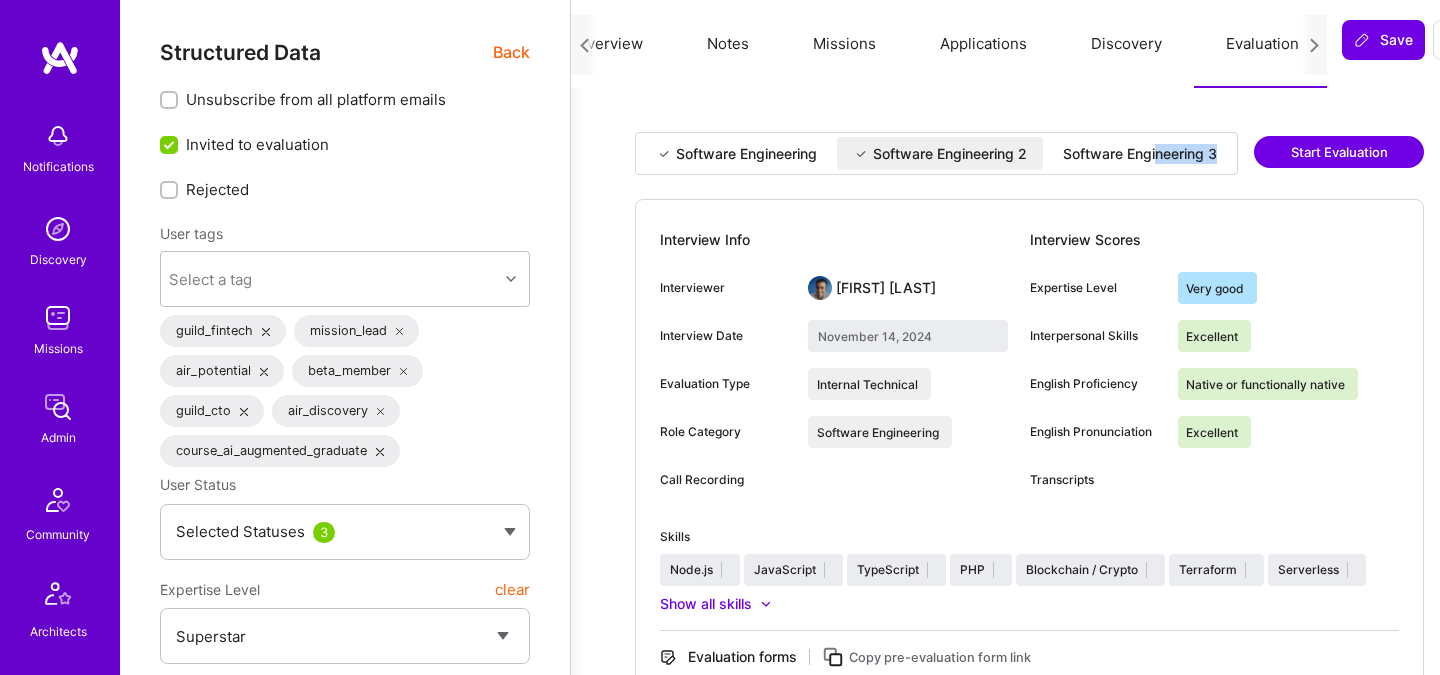 click on "Software Engineering 3" at bounding box center (1140, 153) 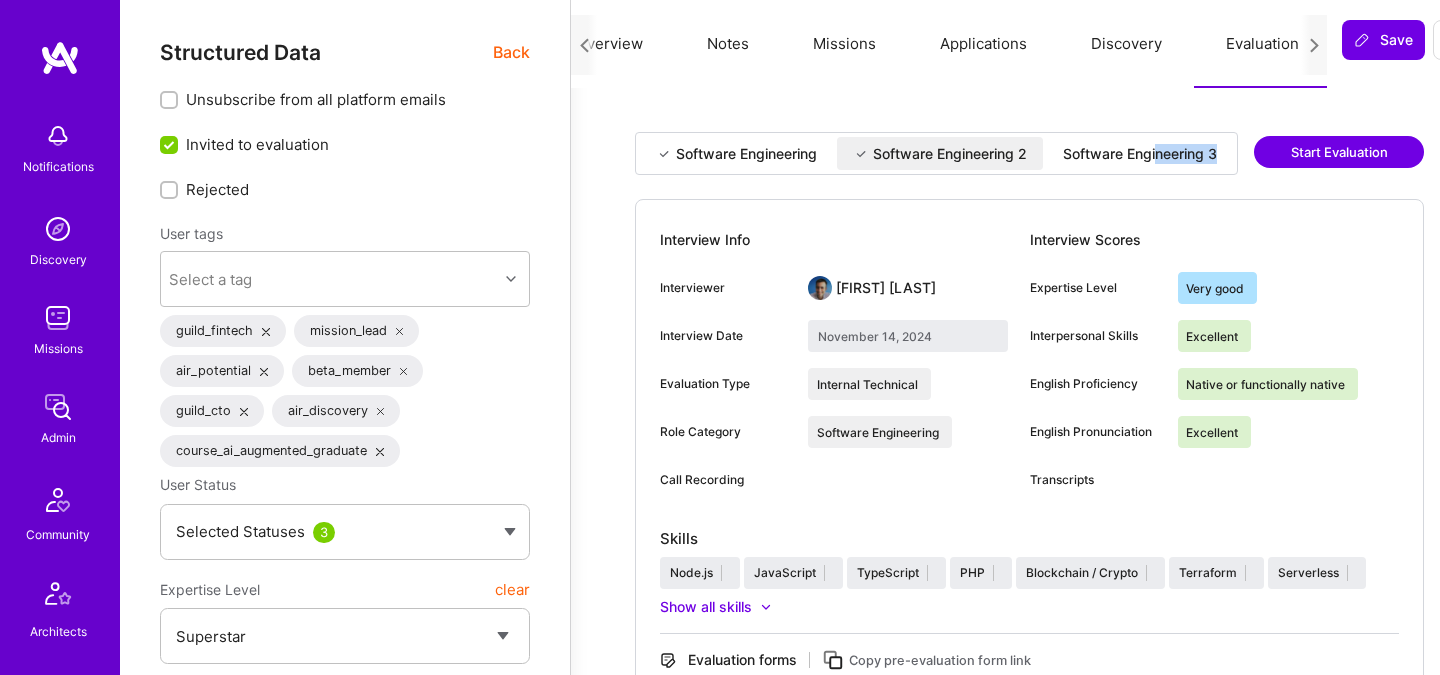 type on "July 30, 2025" 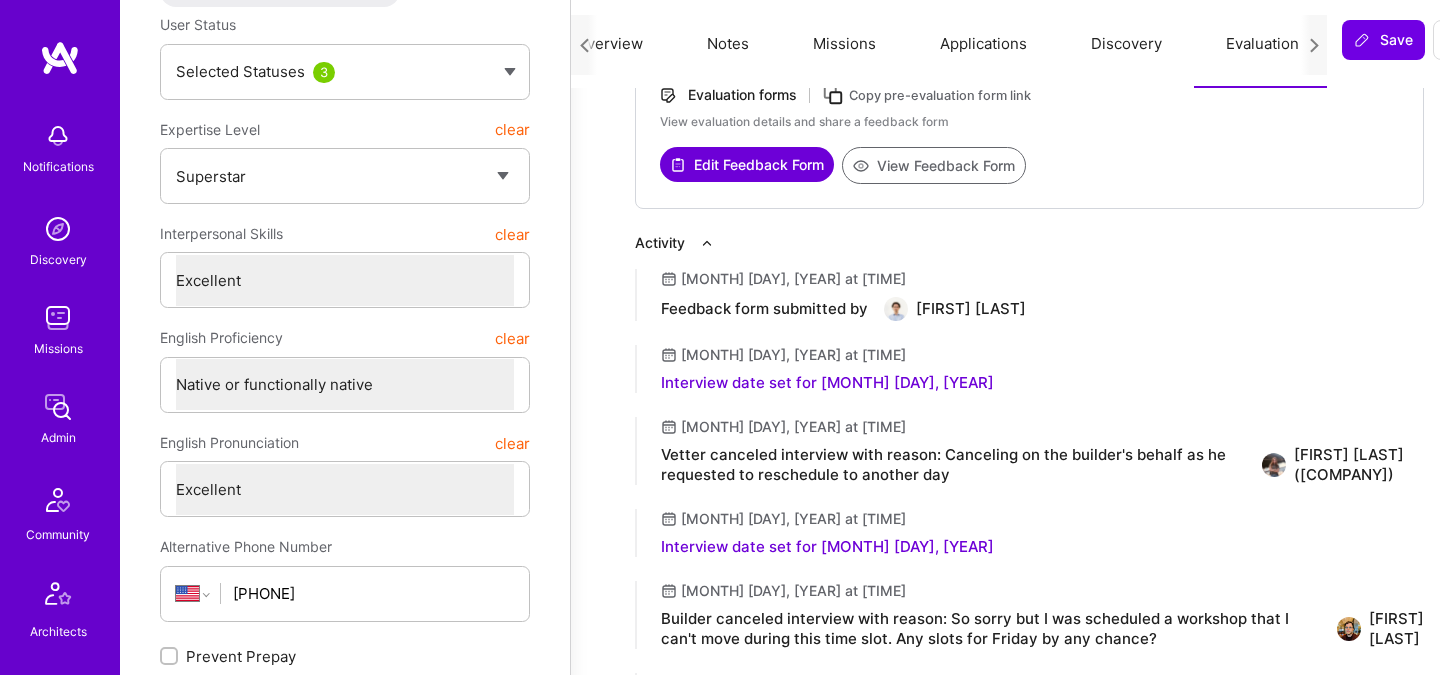 scroll, scrollTop: 453, scrollLeft: 0, axis: vertical 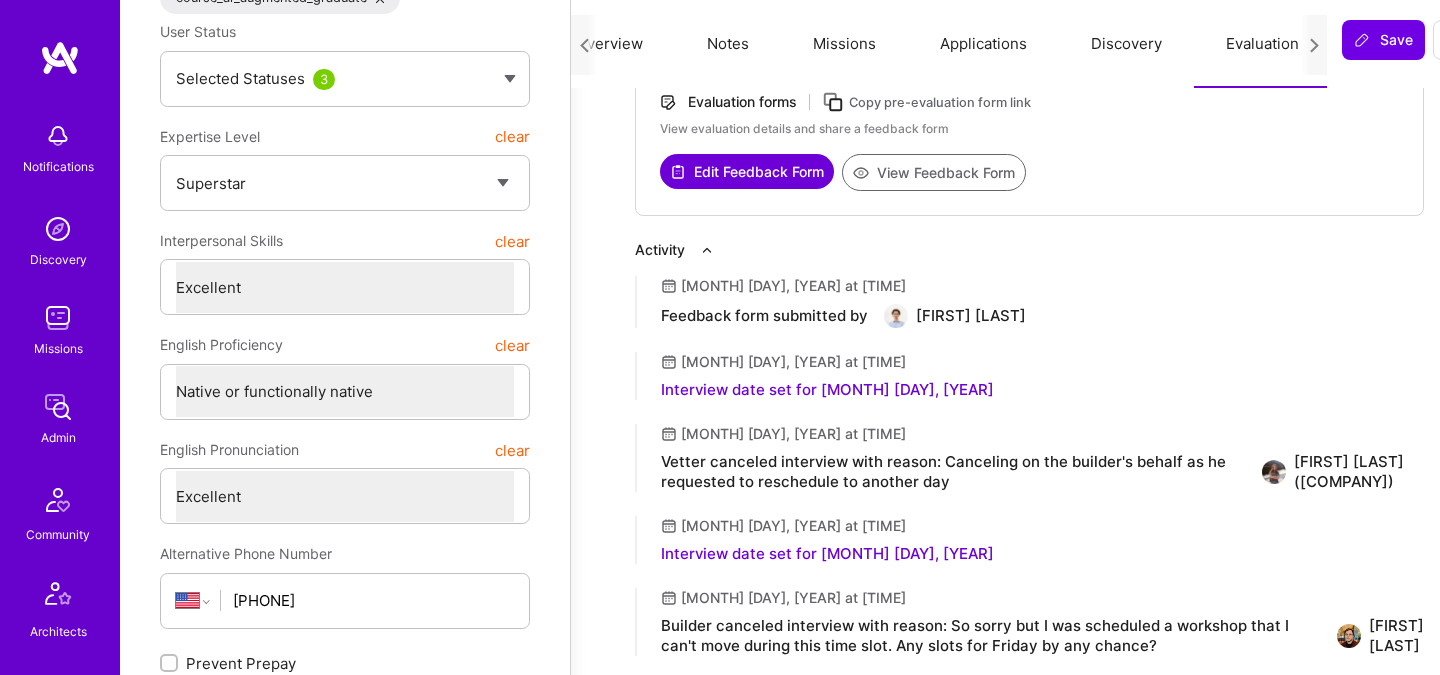 click on "View Feedback Form" at bounding box center [934, 172] 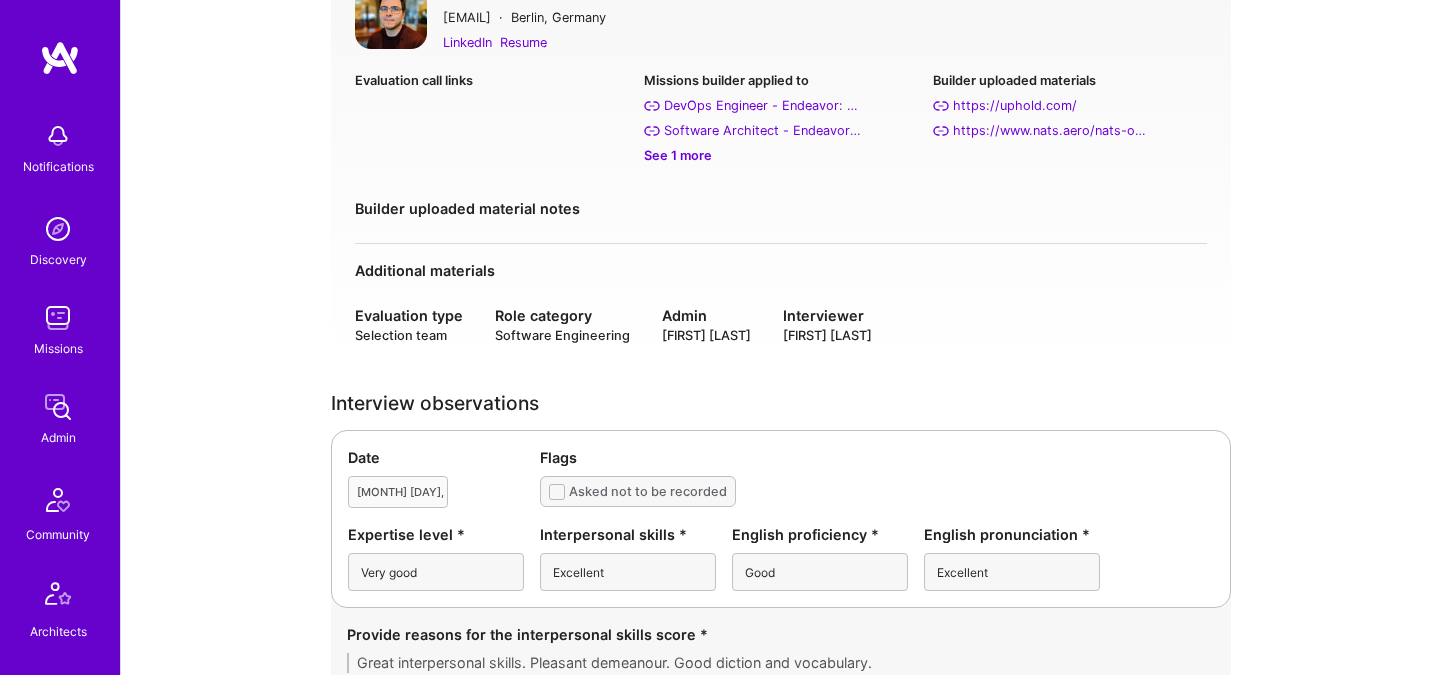 scroll, scrollTop: 41, scrollLeft: 0, axis: vertical 